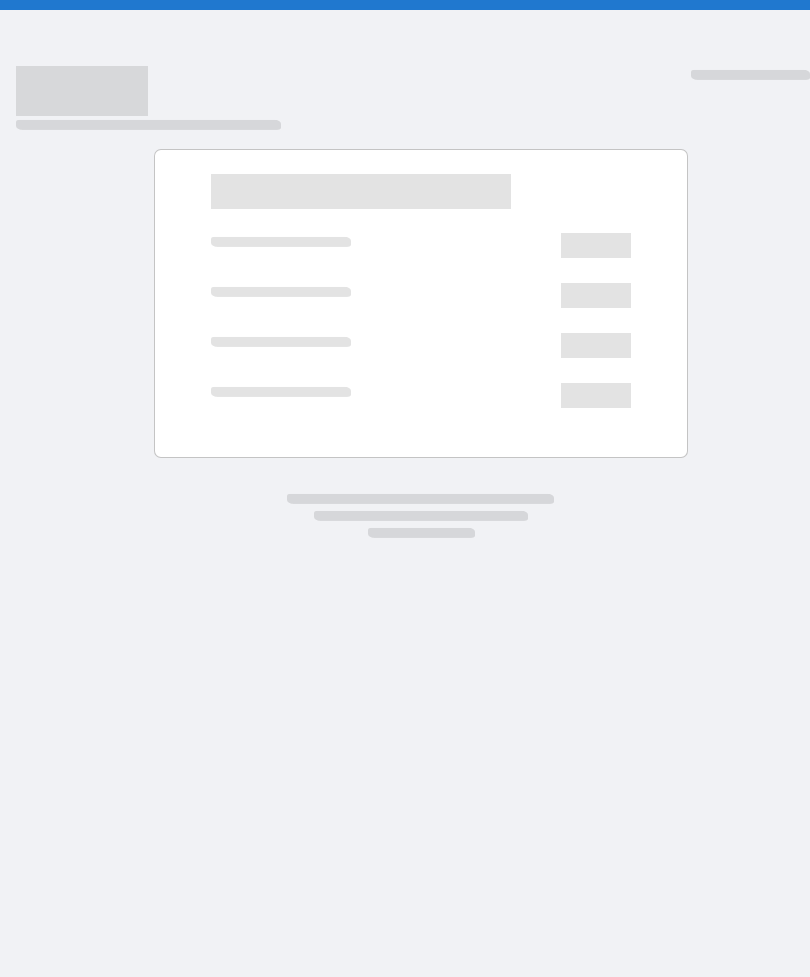 scroll, scrollTop: 0, scrollLeft: 0, axis: both 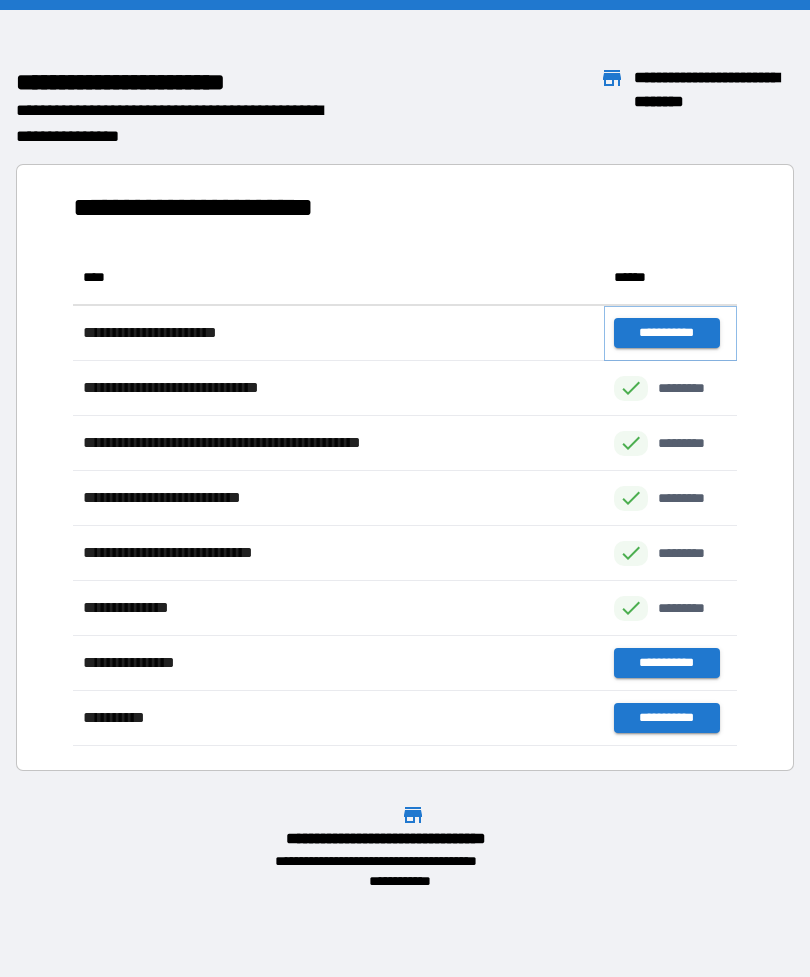 click on "**********" at bounding box center [666, 333] 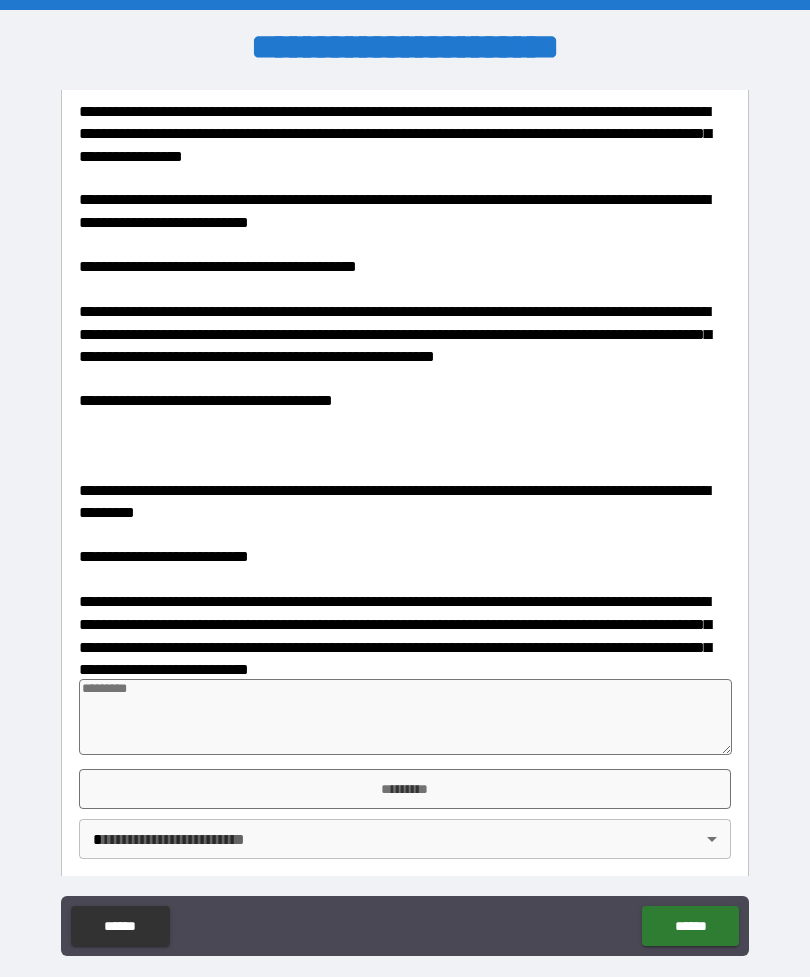 scroll, scrollTop: 606, scrollLeft: 0, axis: vertical 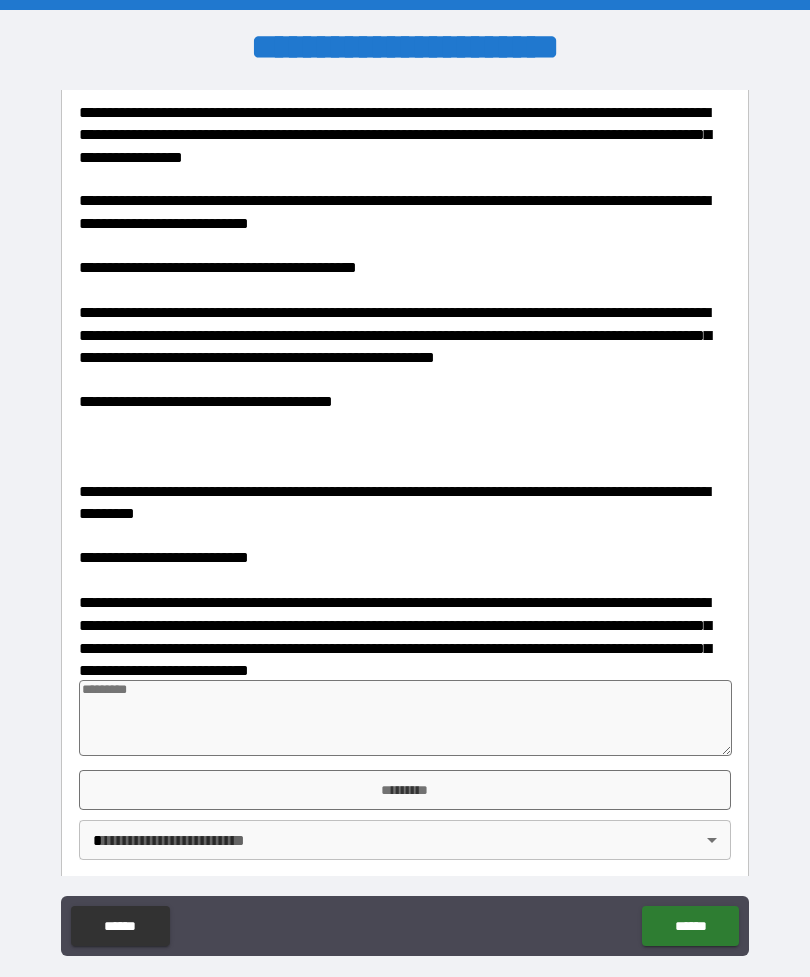 click on "*********" at bounding box center (405, 790) 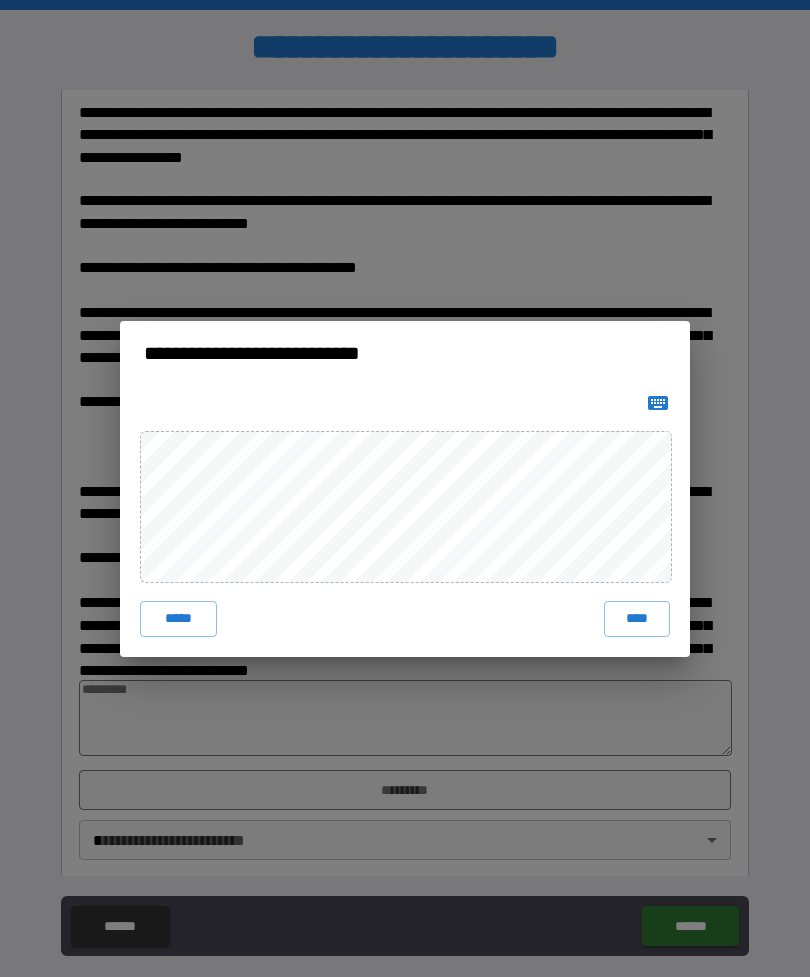click on "****" at bounding box center [637, 619] 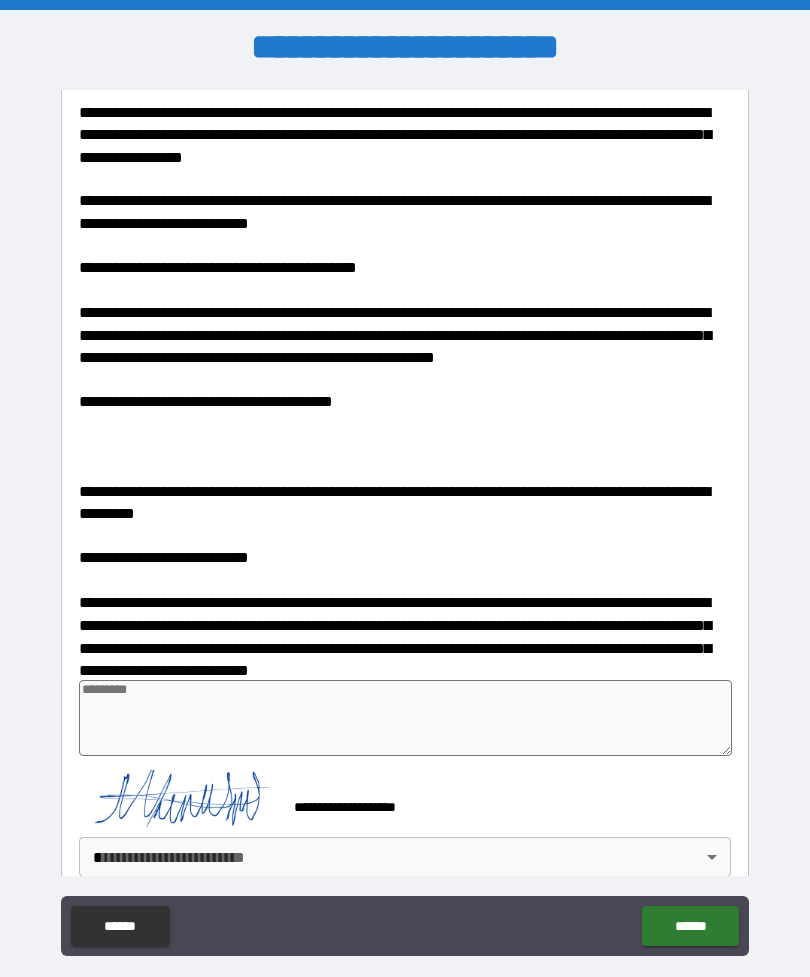 scroll, scrollTop: 596, scrollLeft: 0, axis: vertical 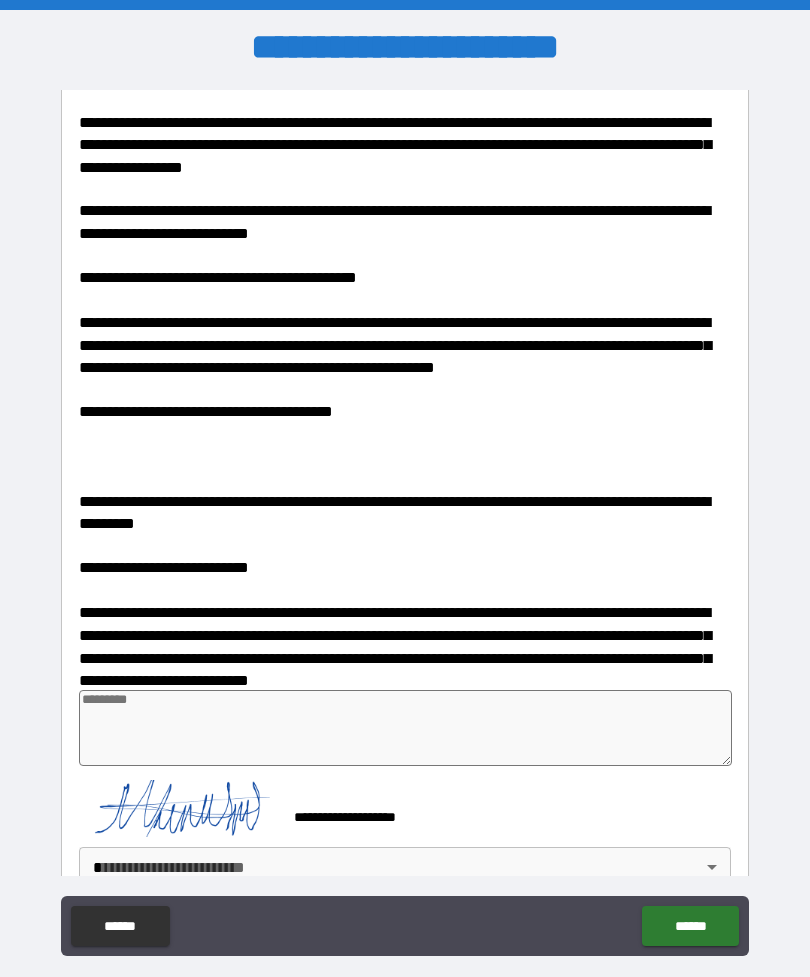 type on "*" 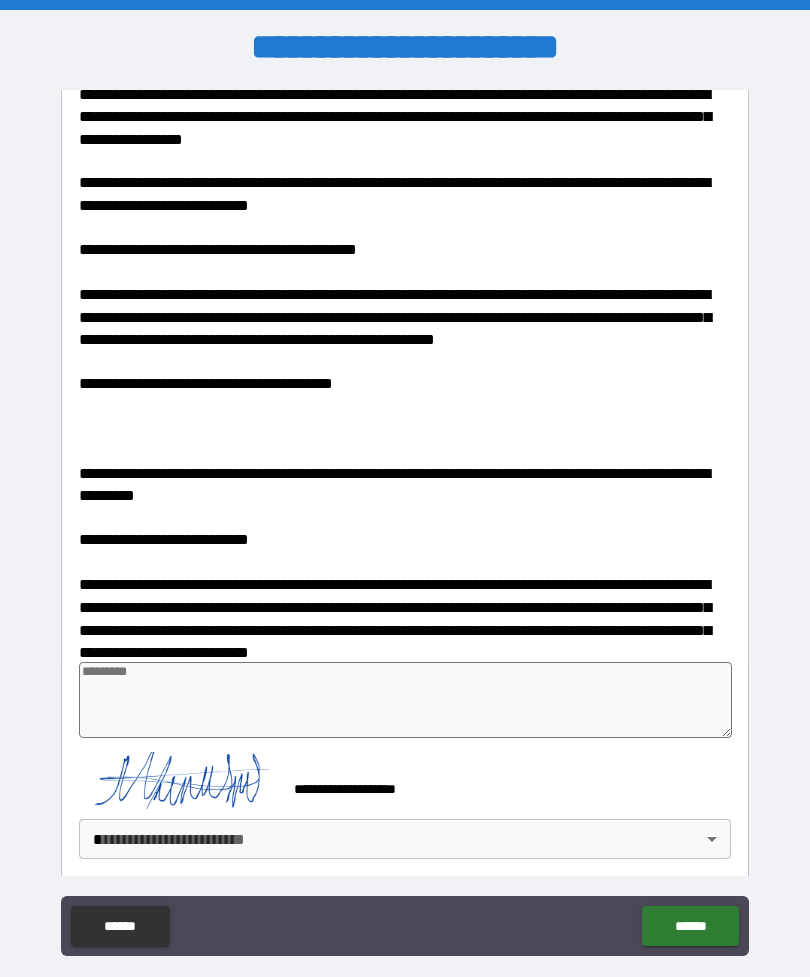 scroll, scrollTop: 623, scrollLeft: 0, axis: vertical 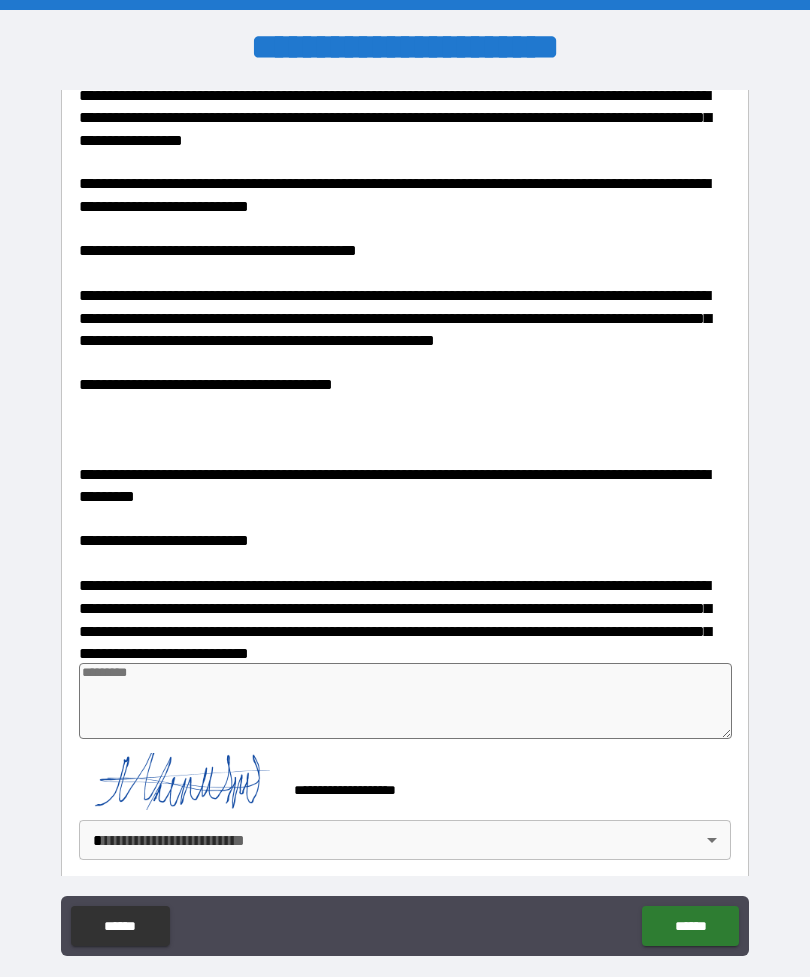 click at bounding box center [405, 701] 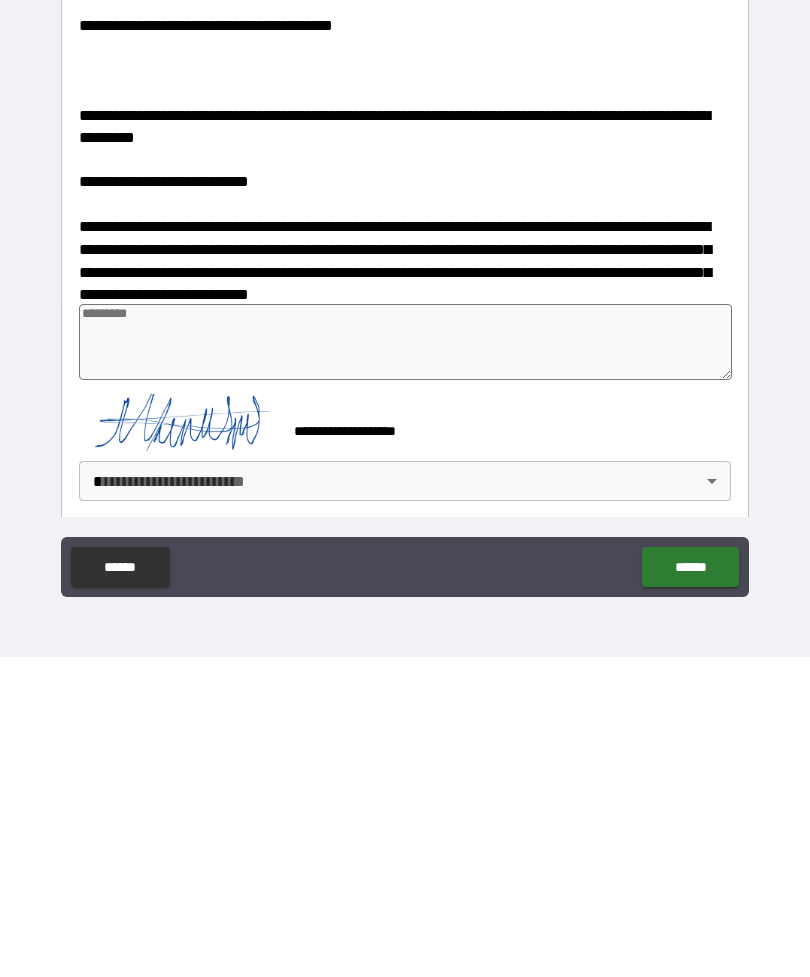 type on "*" 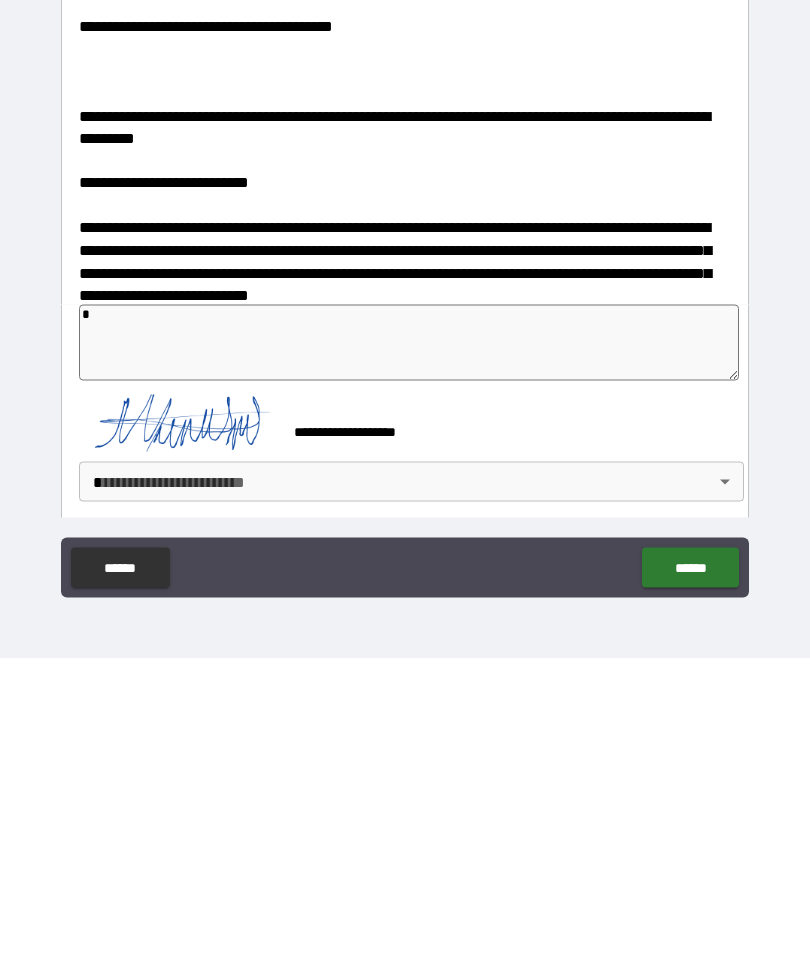 type on "*" 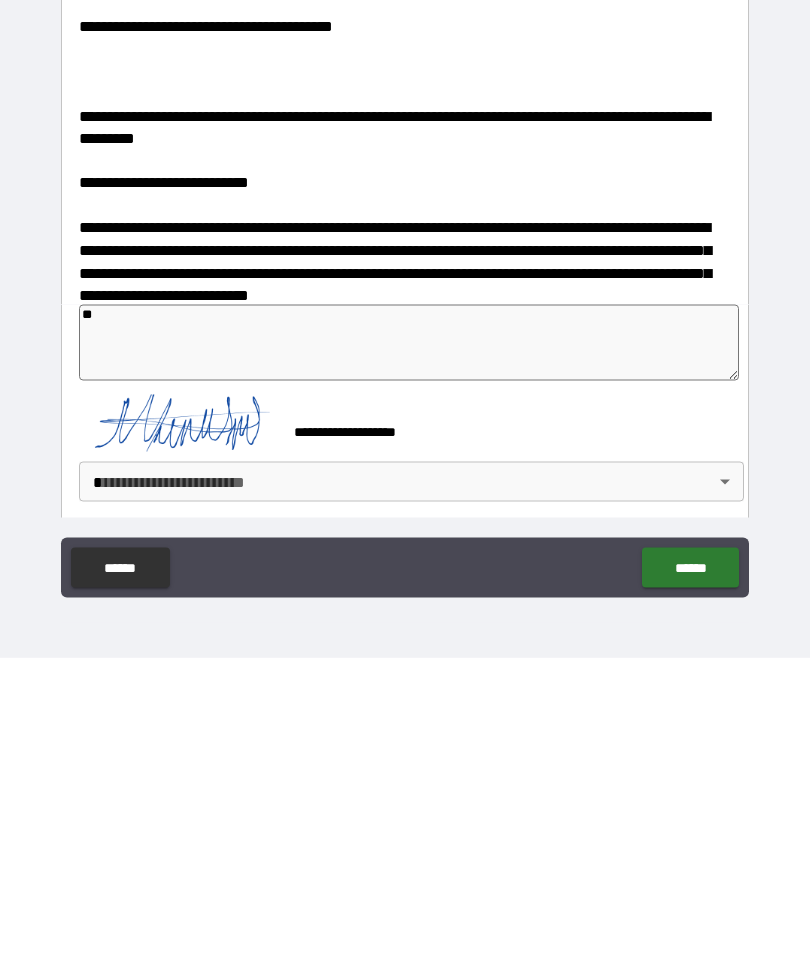 type on "*" 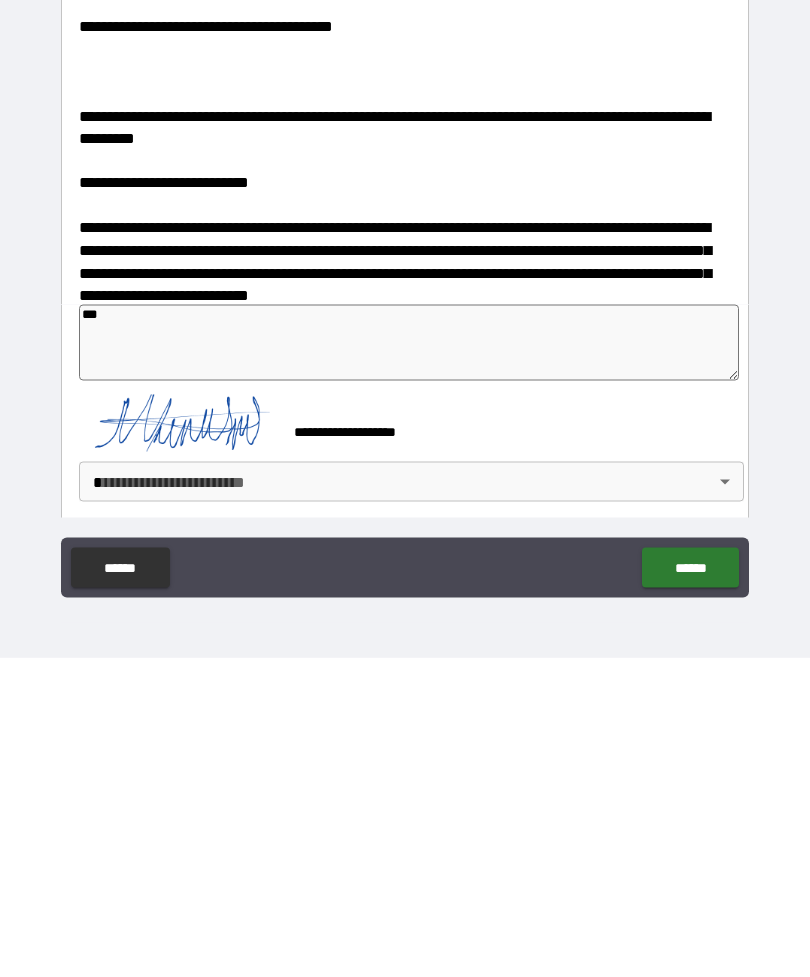 type on "*" 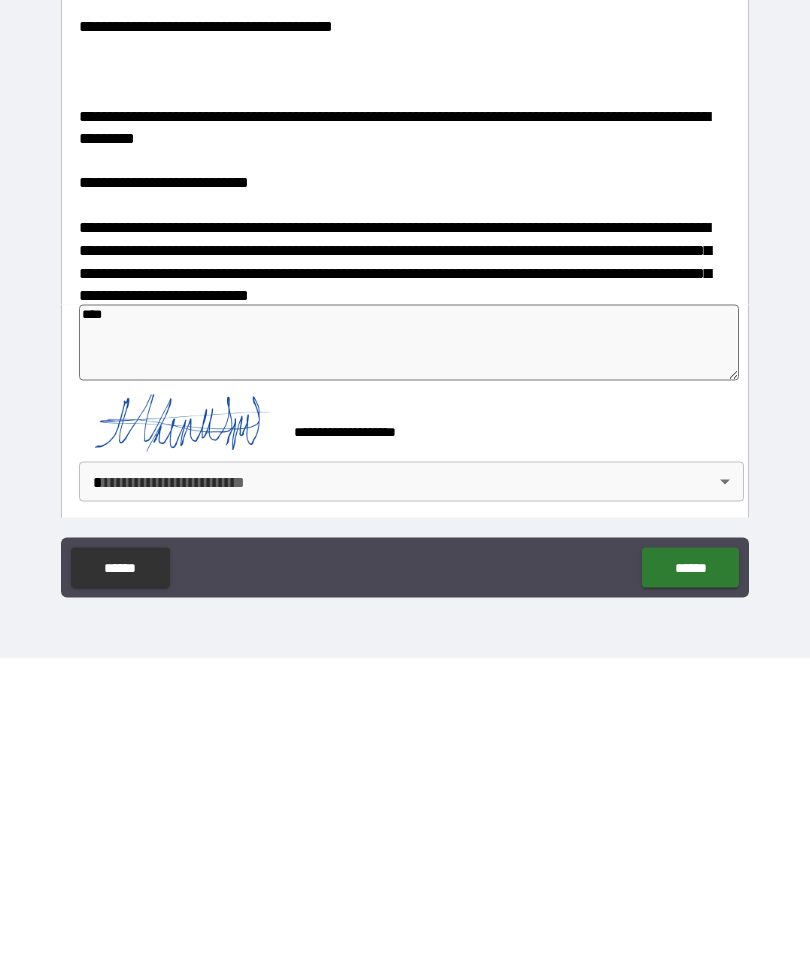 type on "*" 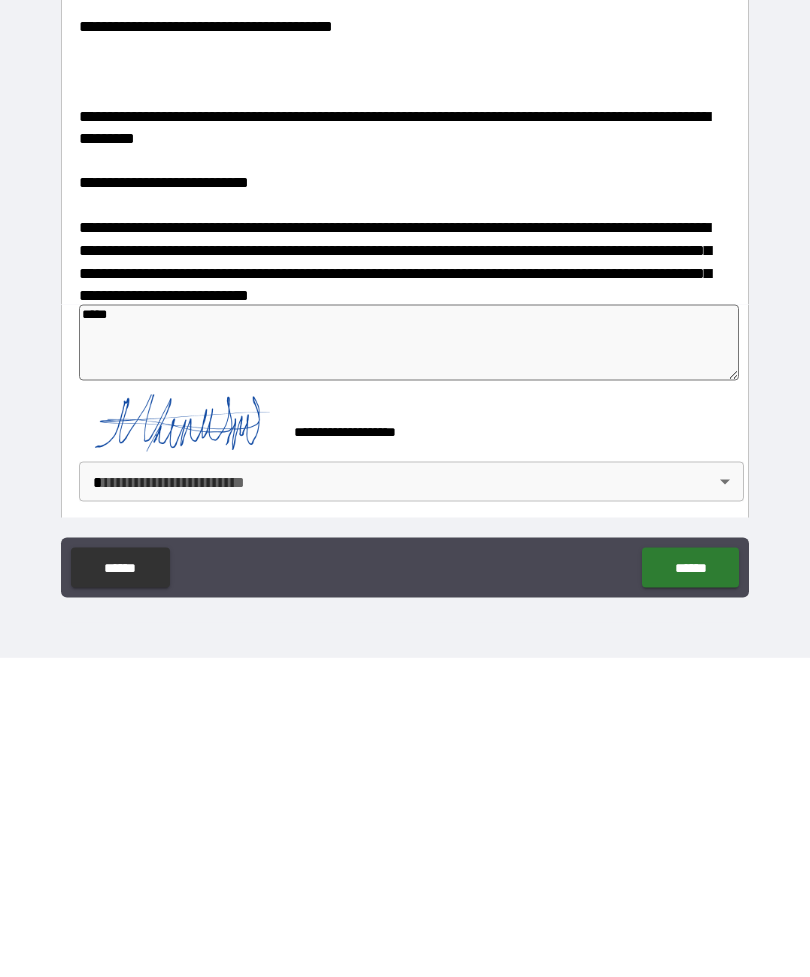 type on "*" 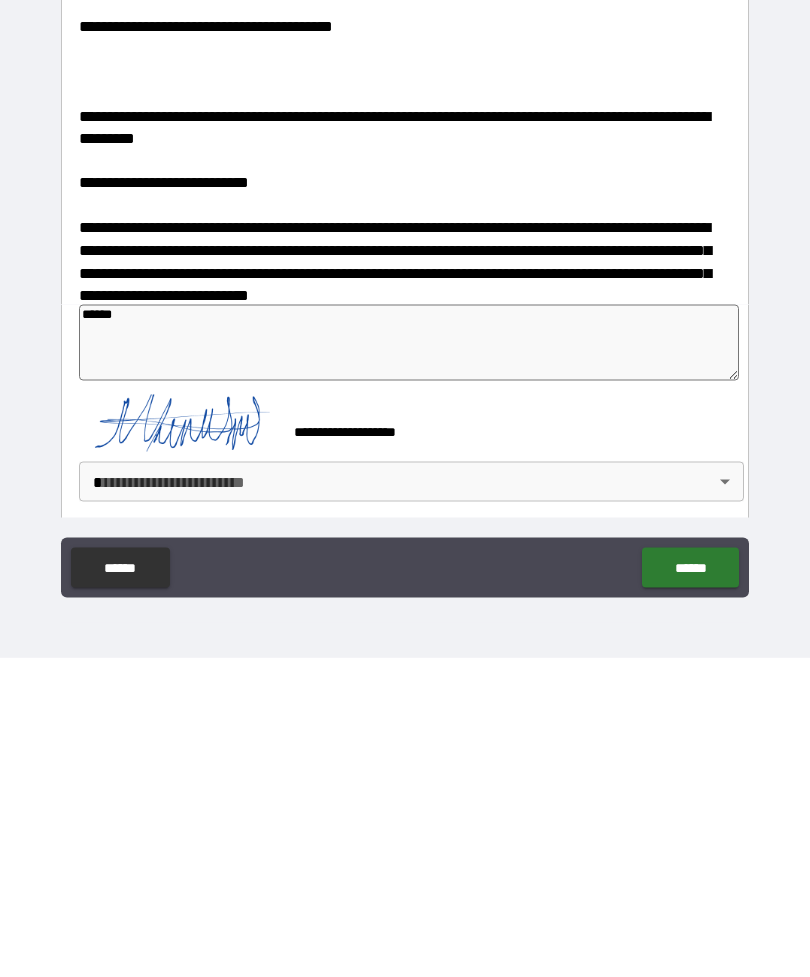 type on "*" 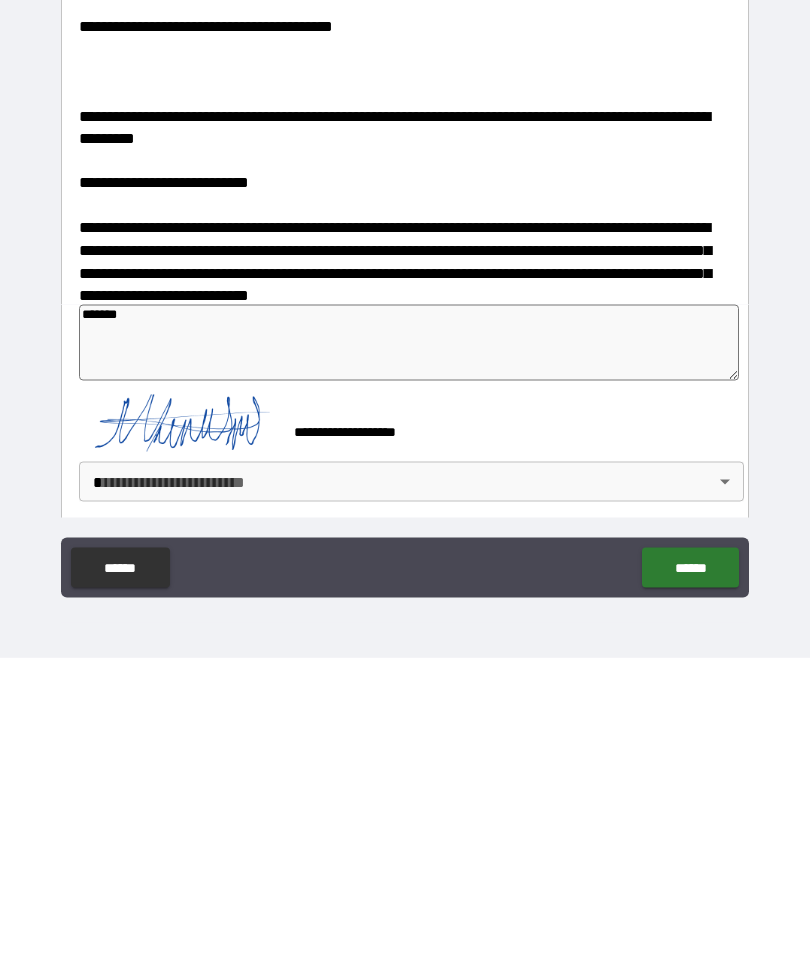 type on "*" 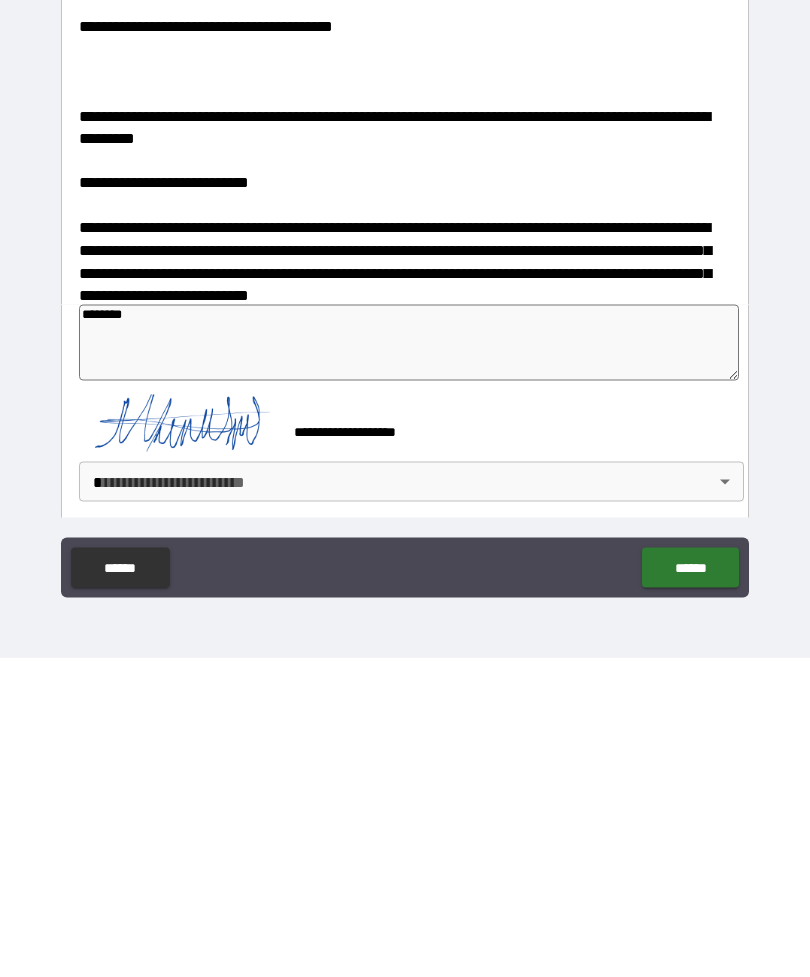 type on "*********" 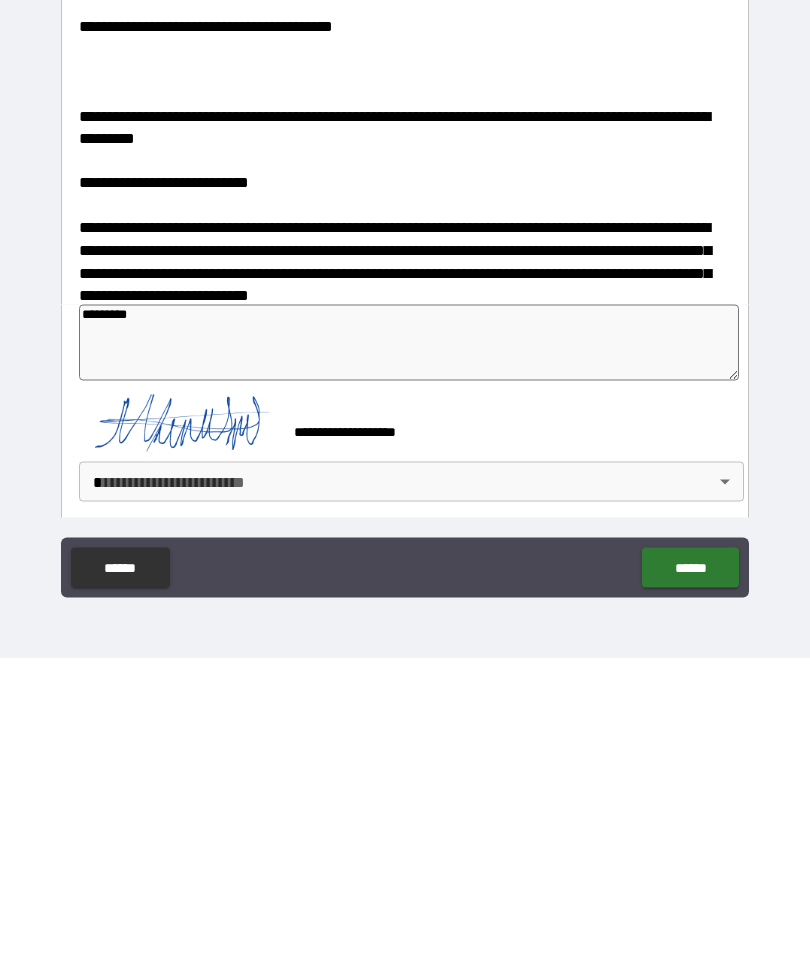 type on "*" 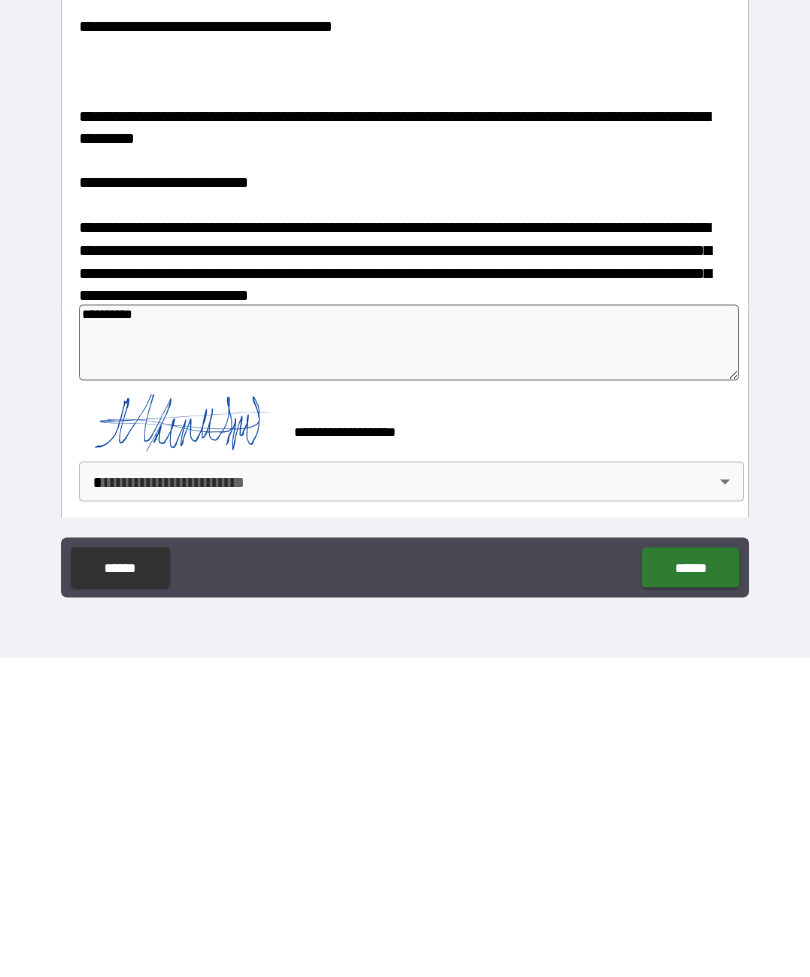 type on "**********" 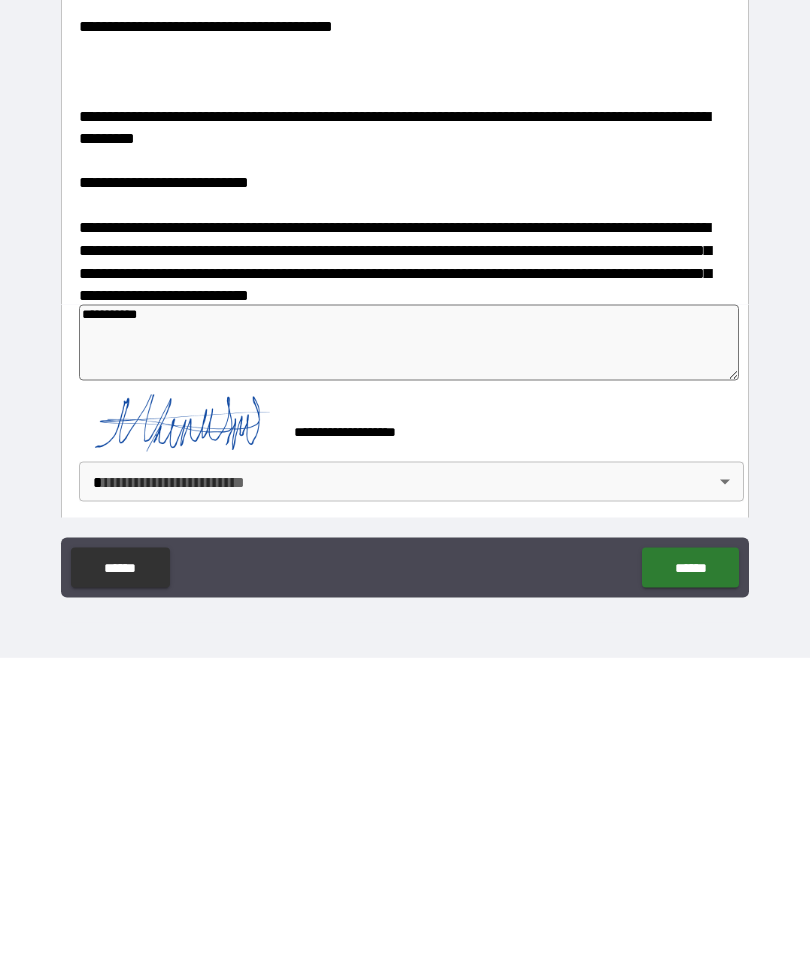 type on "*" 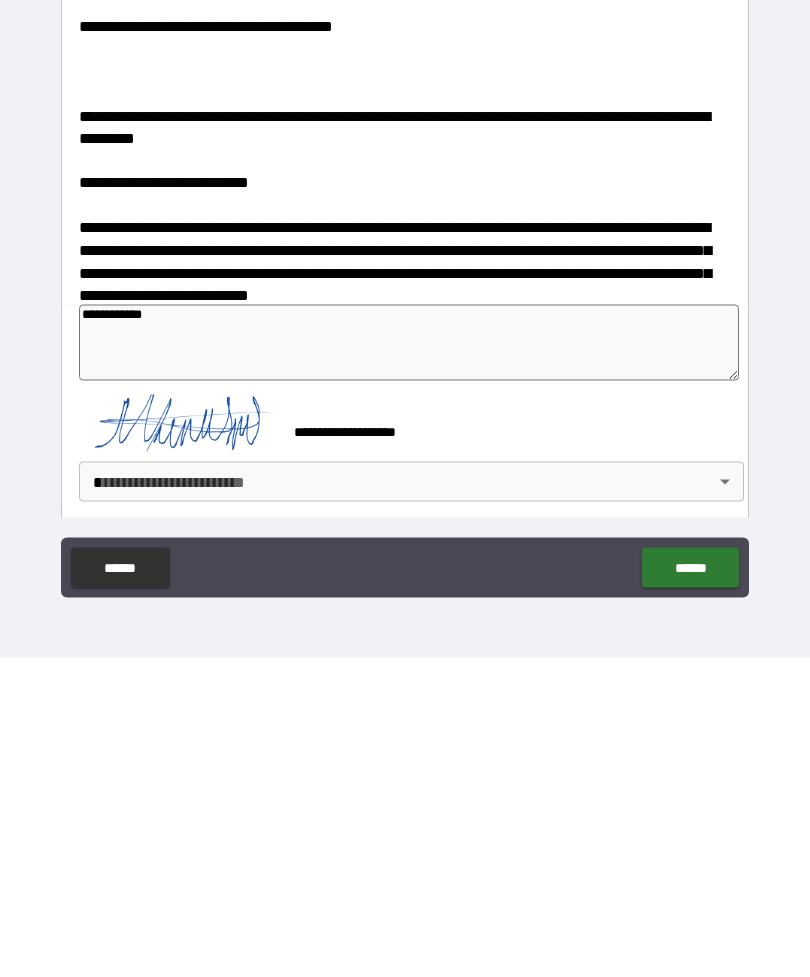 type on "*" 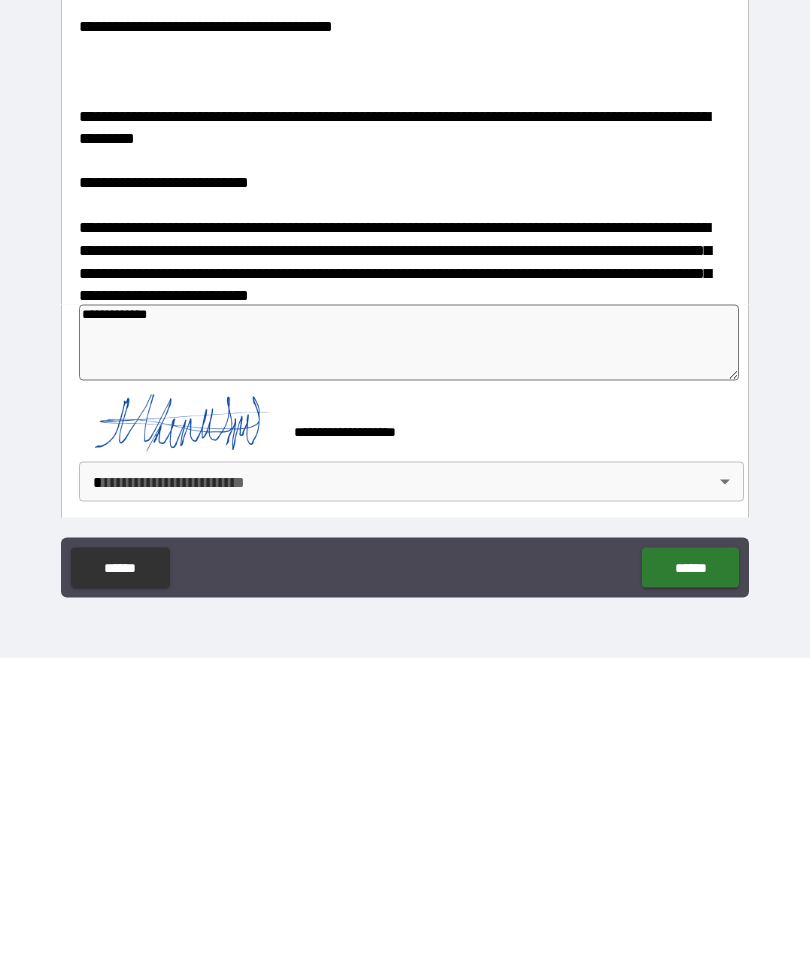 type on "*" 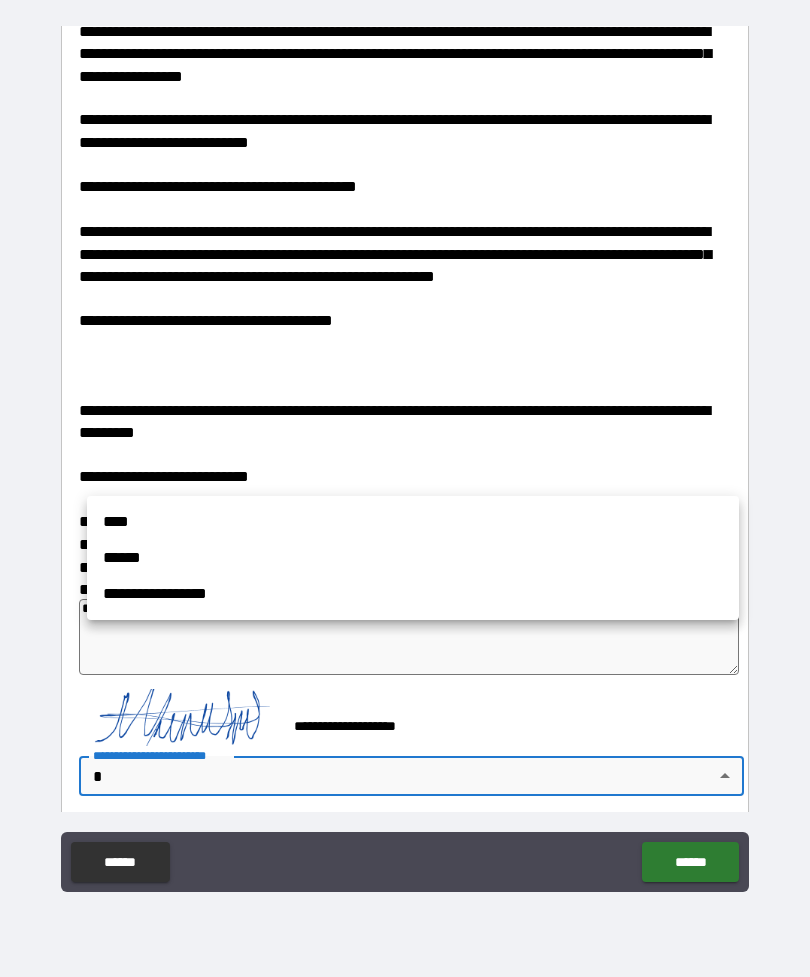 click on "**********" at bounding box center (413, 594) 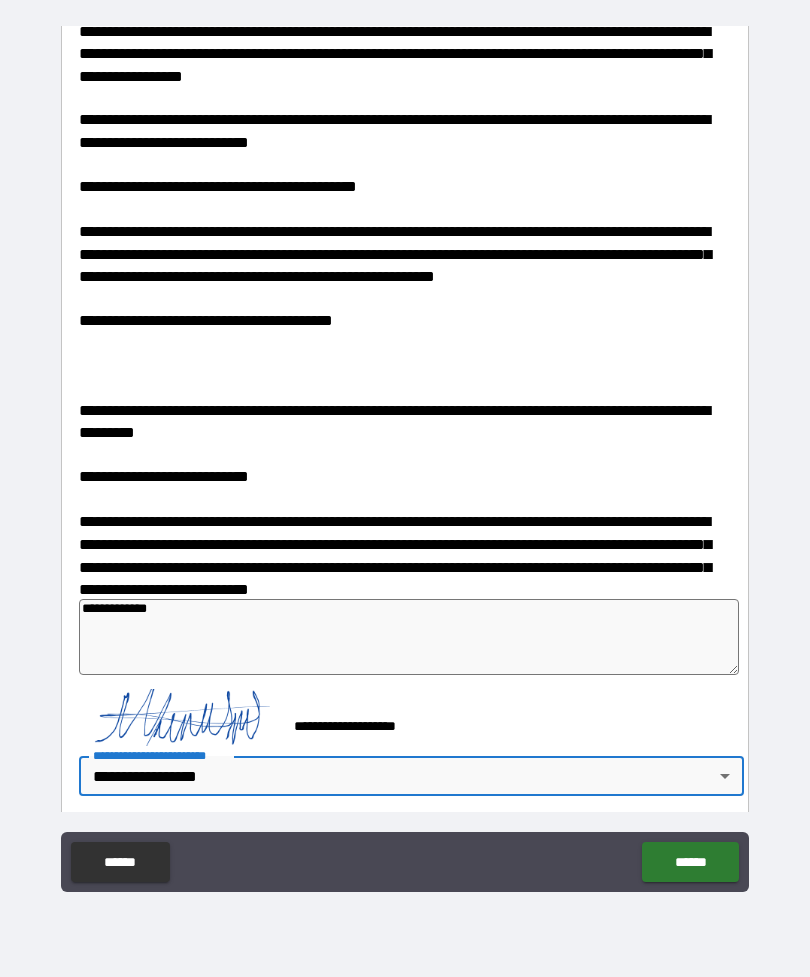 type on "*" 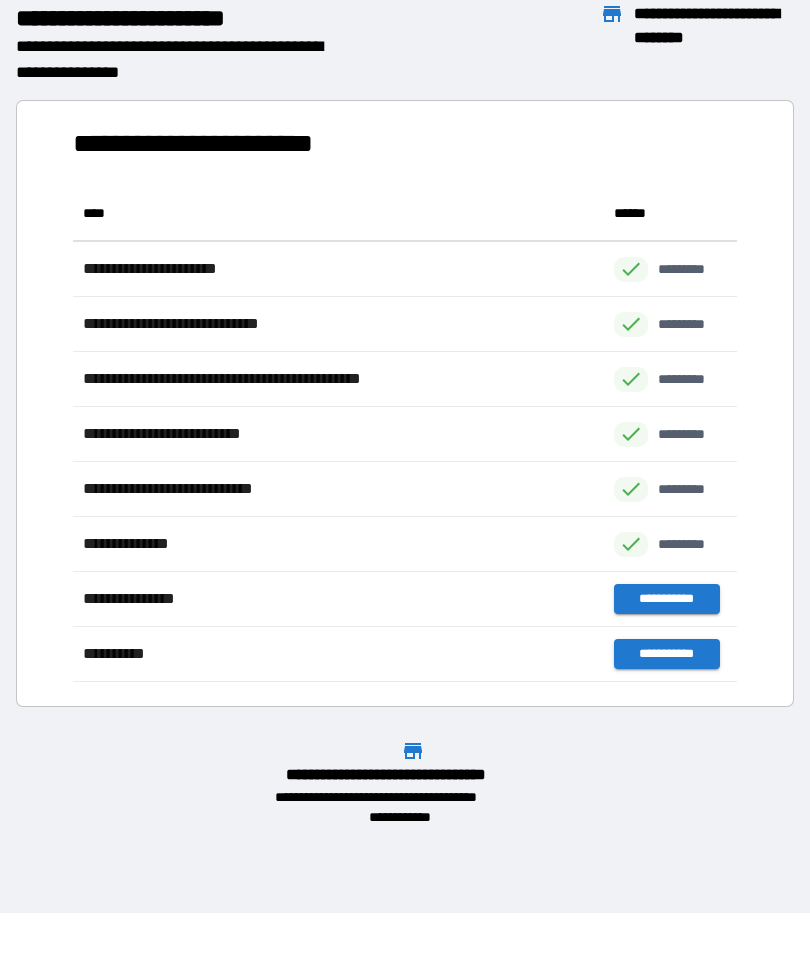 scroll, scrollTop: 1, scrollLeft: 1, axis: both 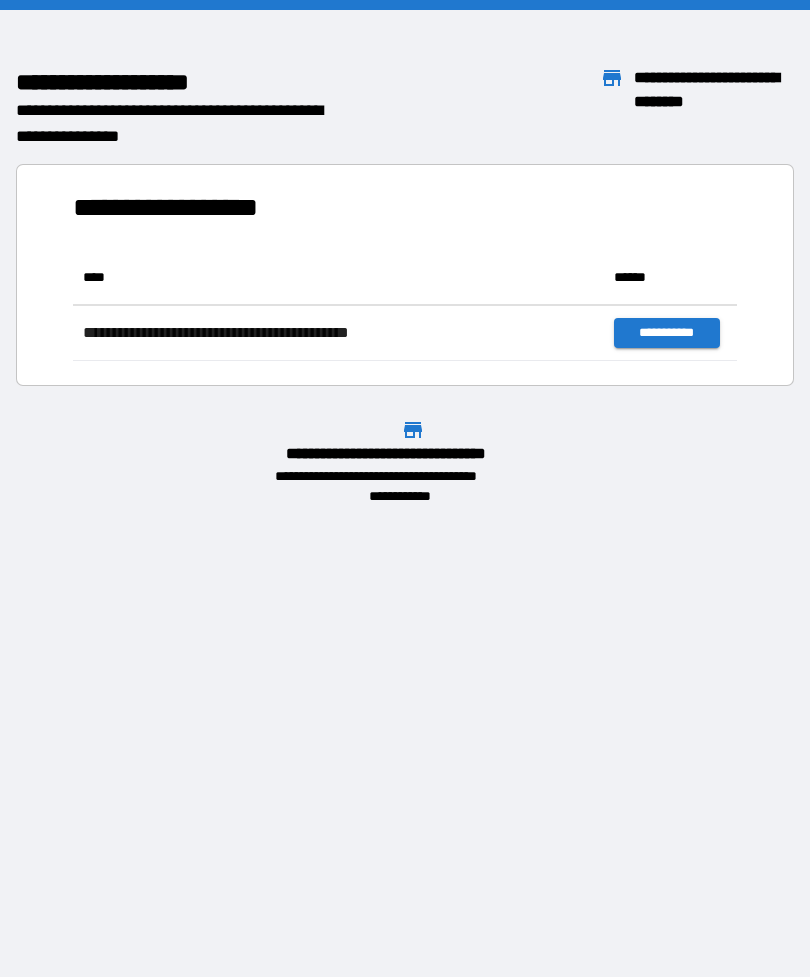 click on "**********" at bounding box center (405, 275) 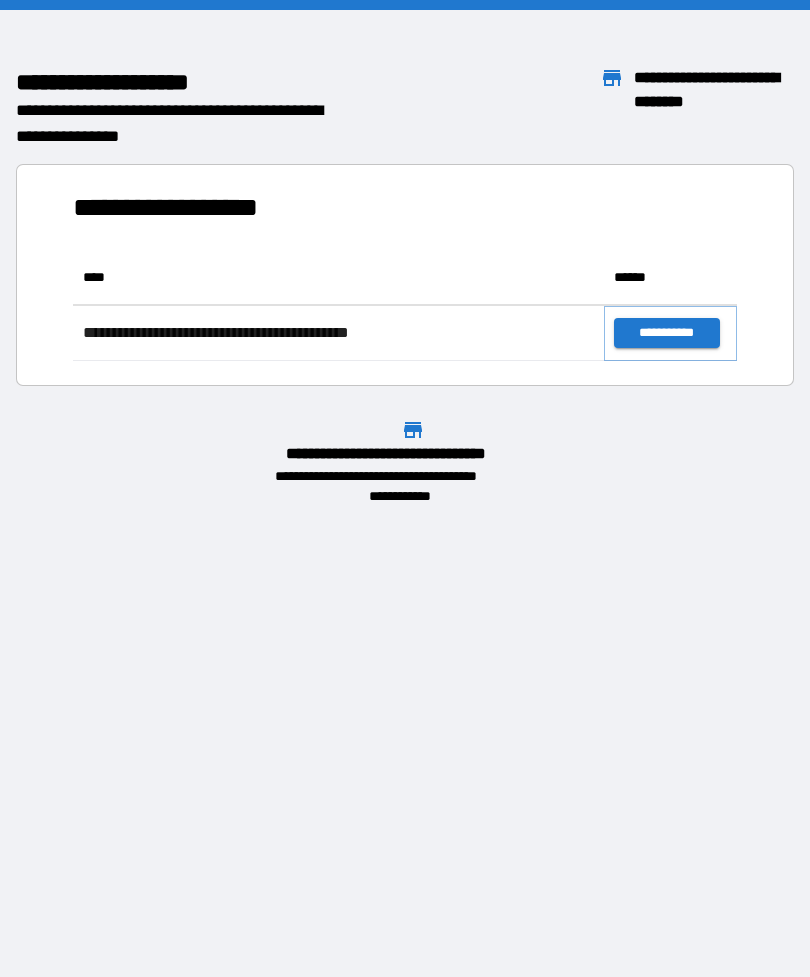 click on "**********" at bounding box center (666, 333) 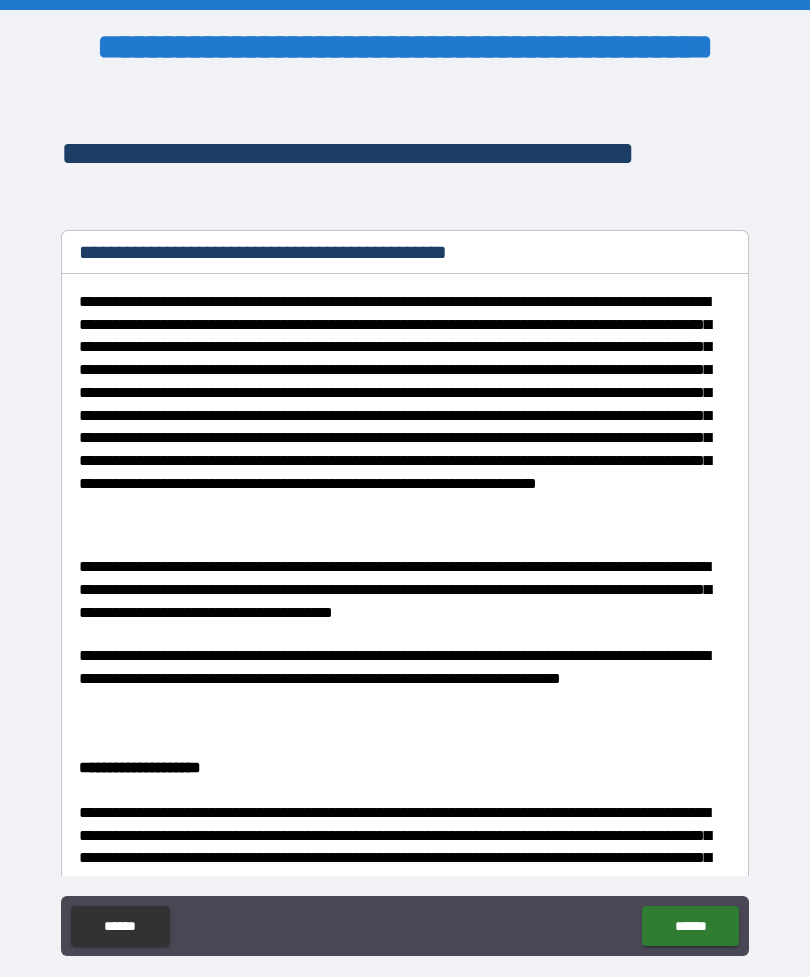 type on "*" 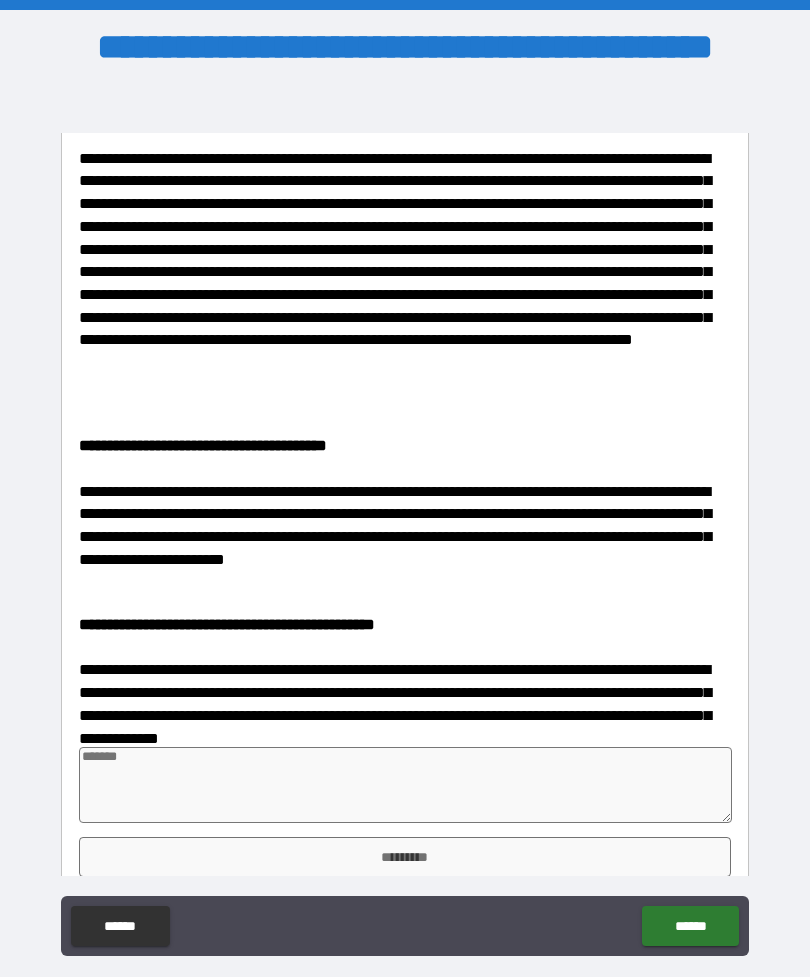 scroll, scrollTop: 5953, scrollLeft: 0, axis: vertical 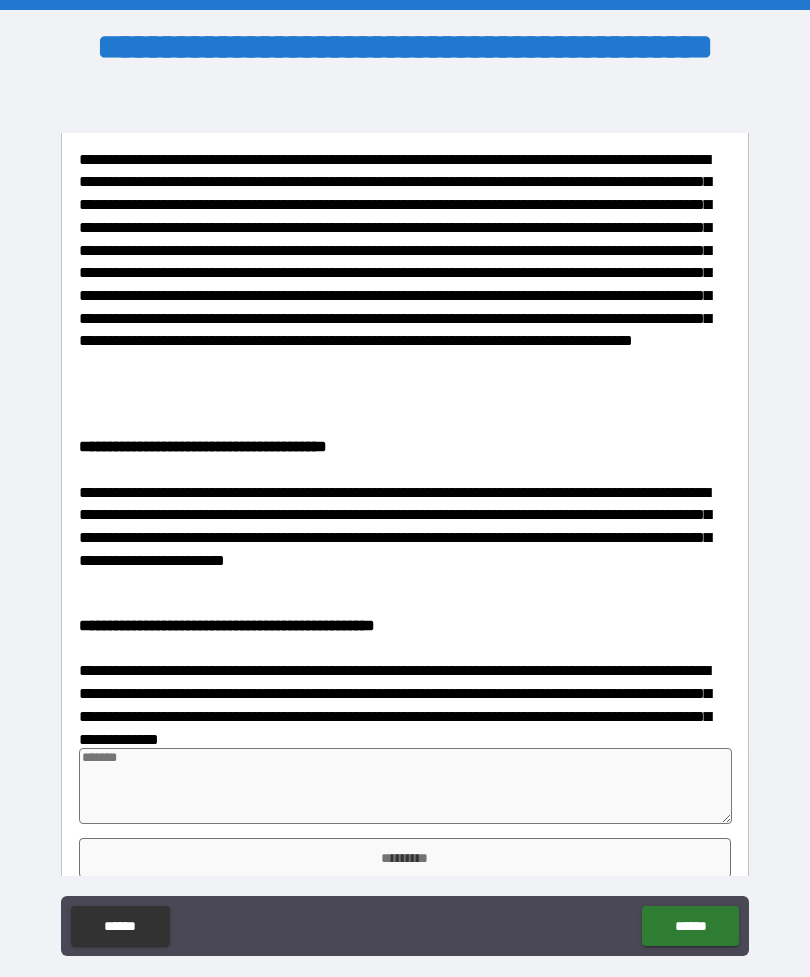 click at bounding box center [405, 786] 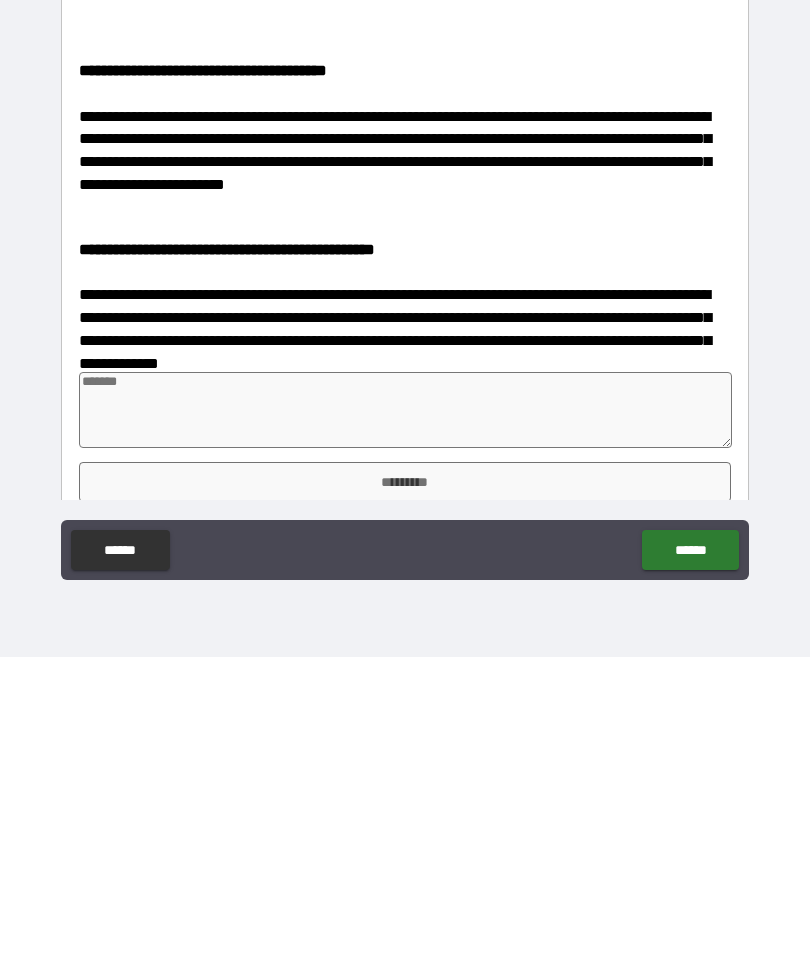 type on "*" 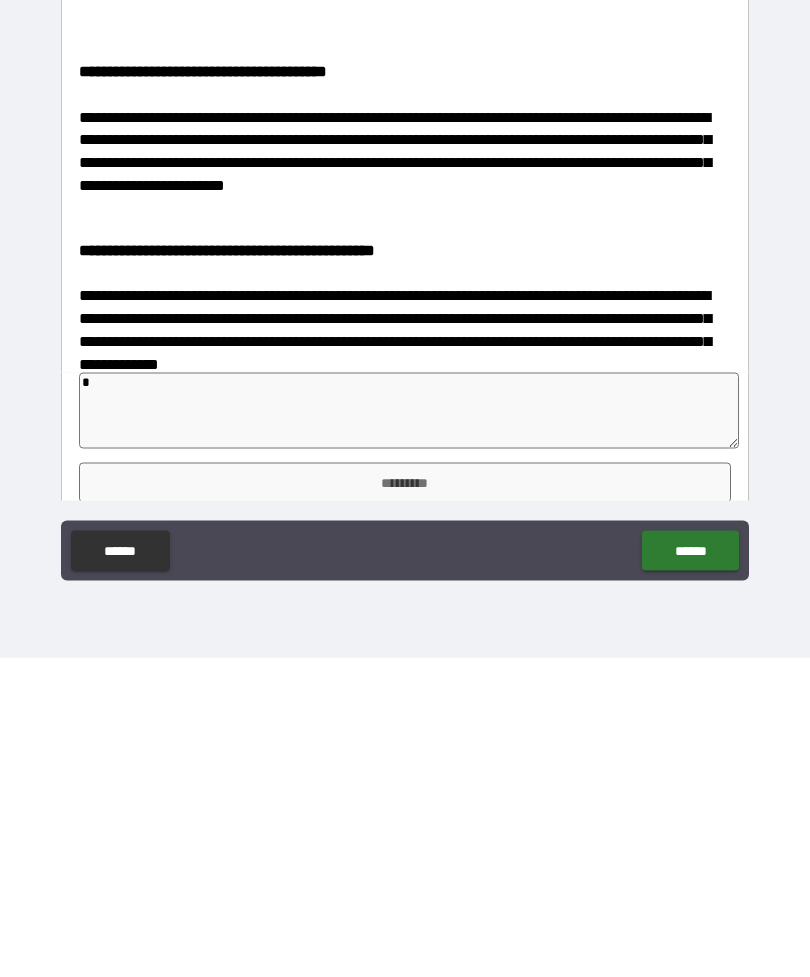 type on "*" 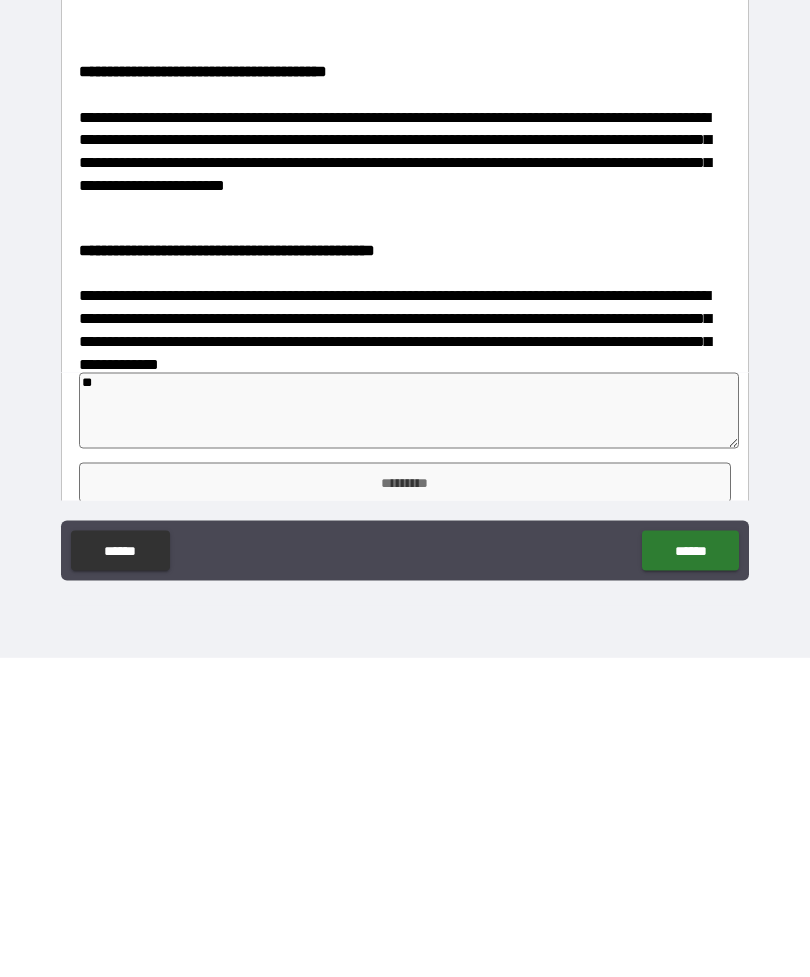 type on "*" 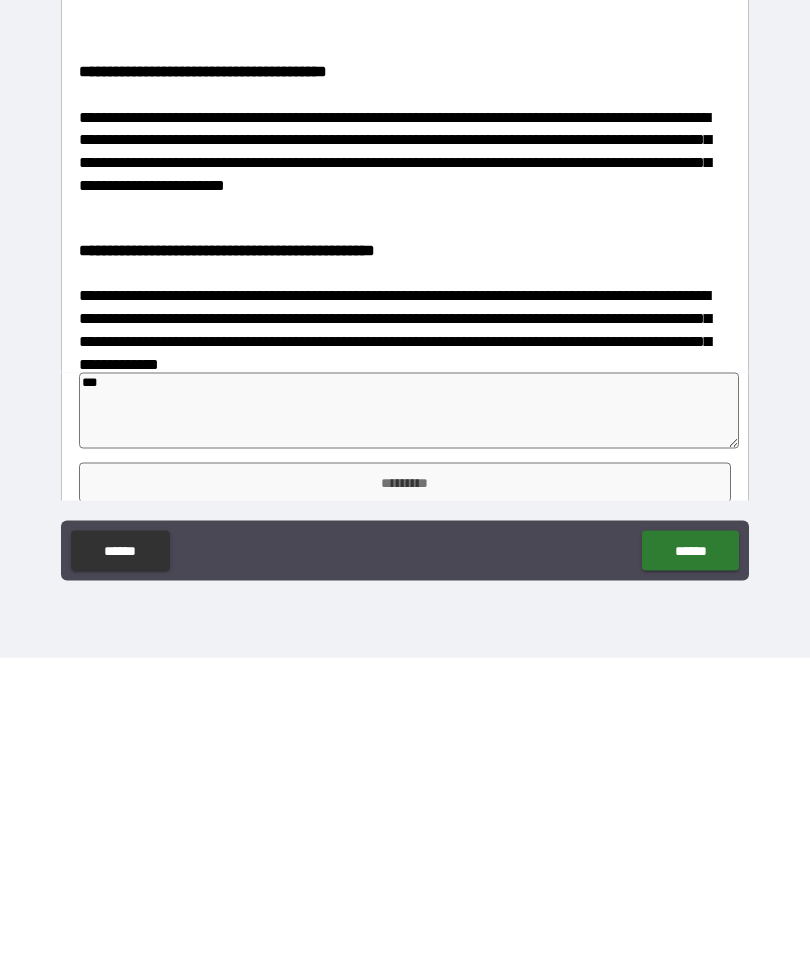 type on "*" 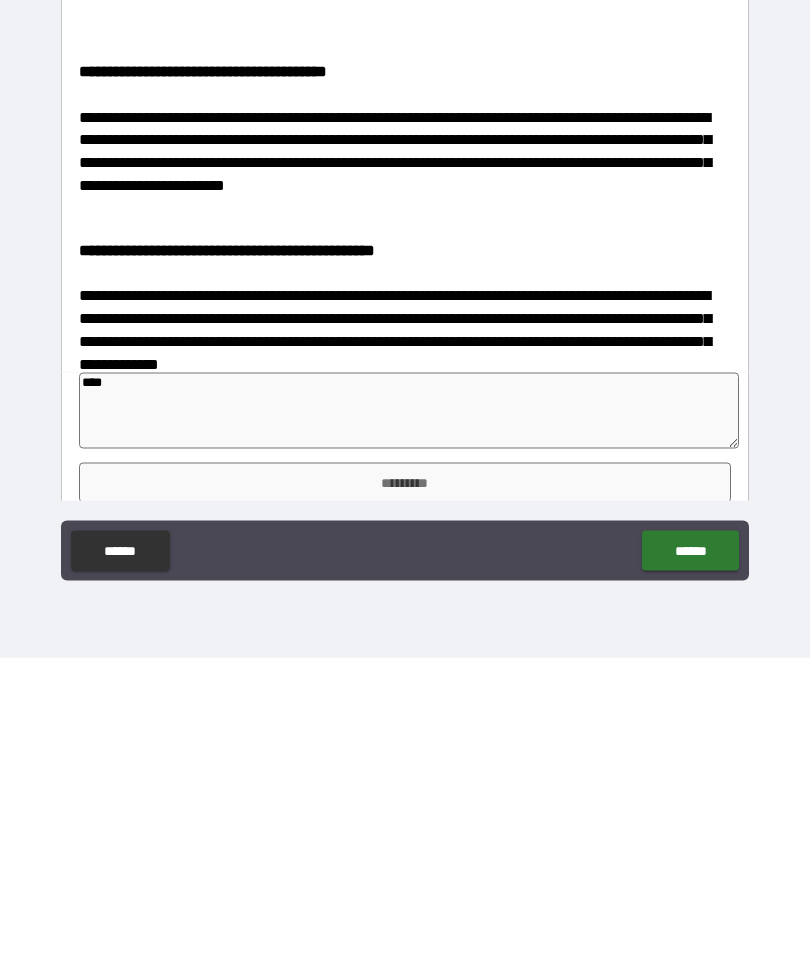 type on "*" 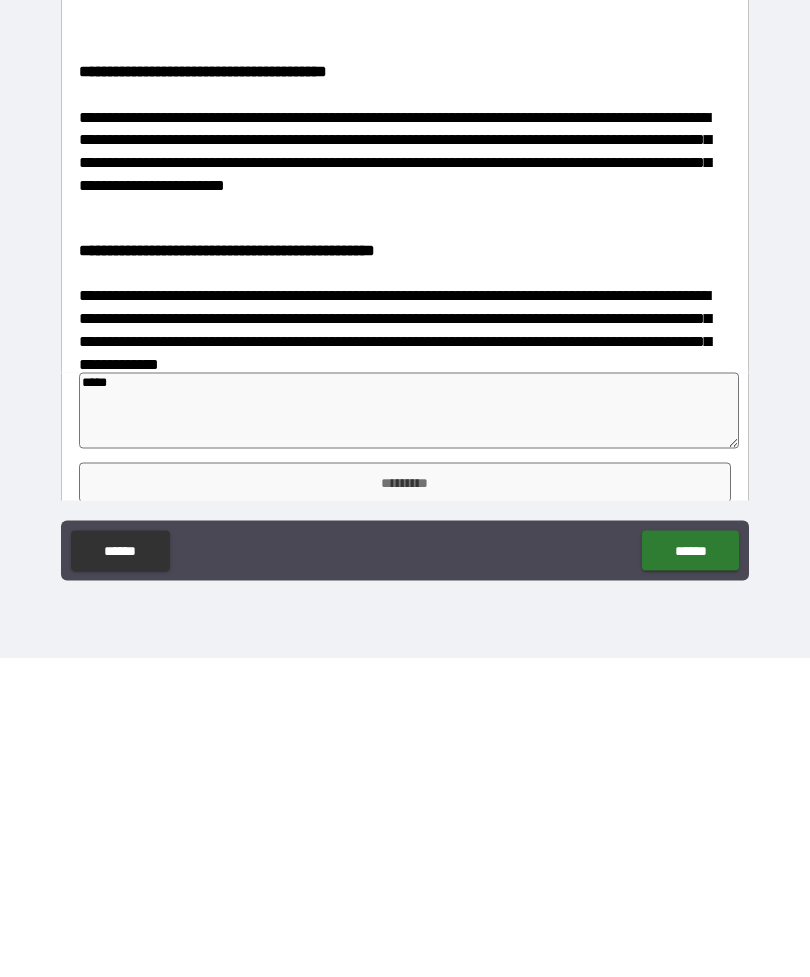 type on "*" 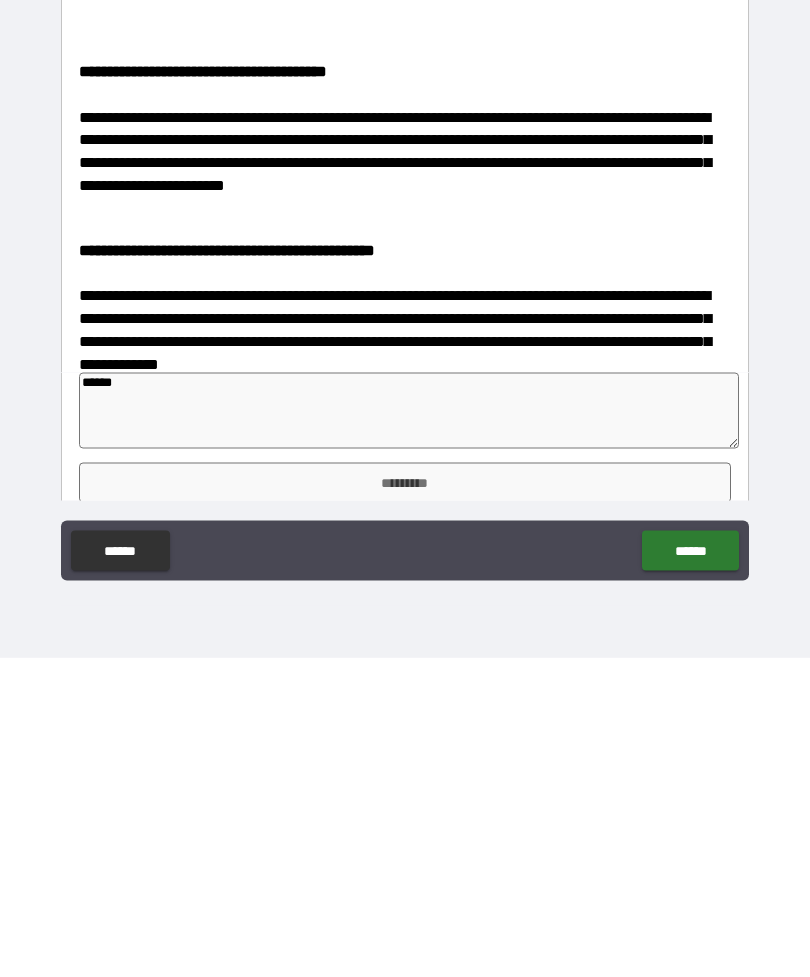 type on "*" 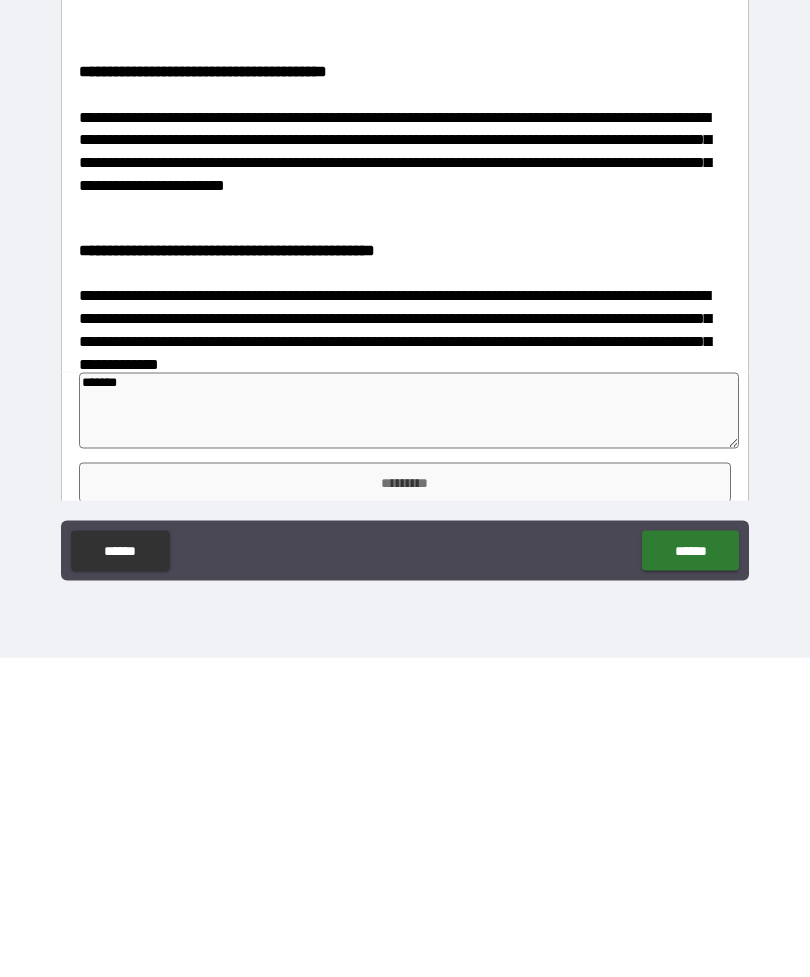 type on "*" 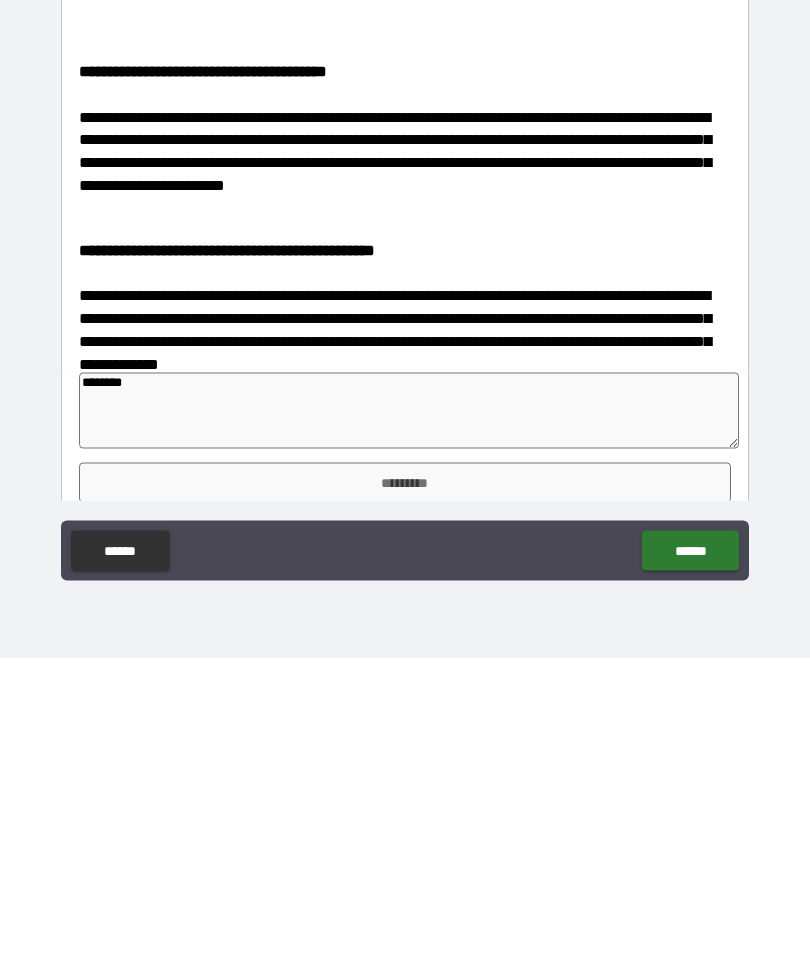 type on "*" 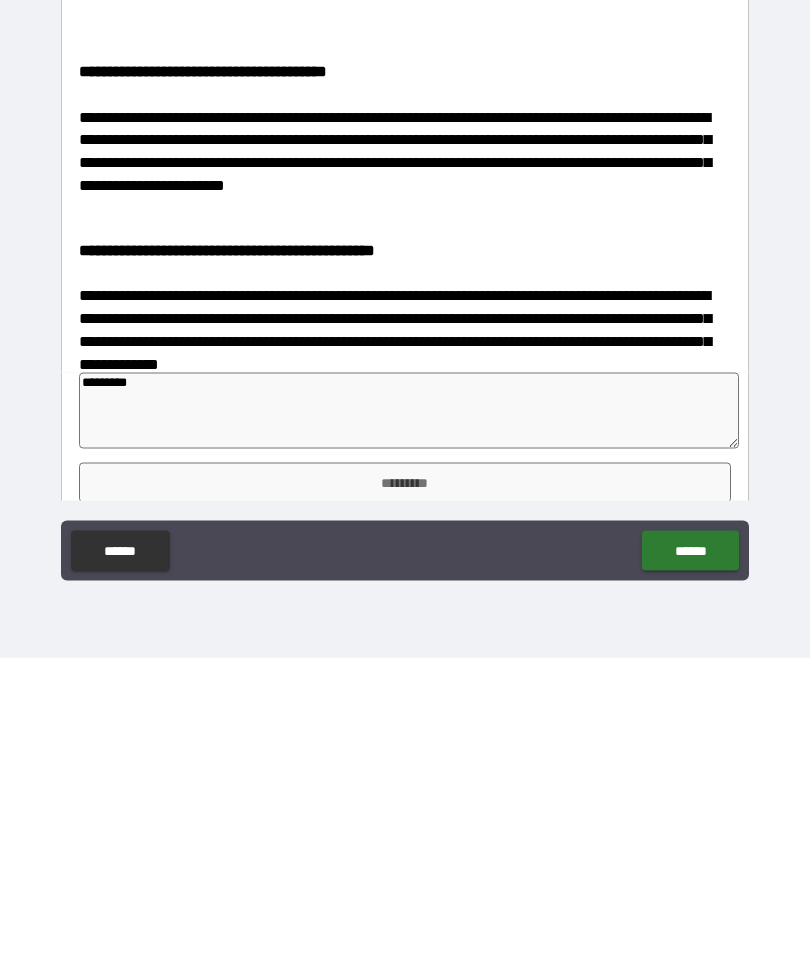 type on "*" 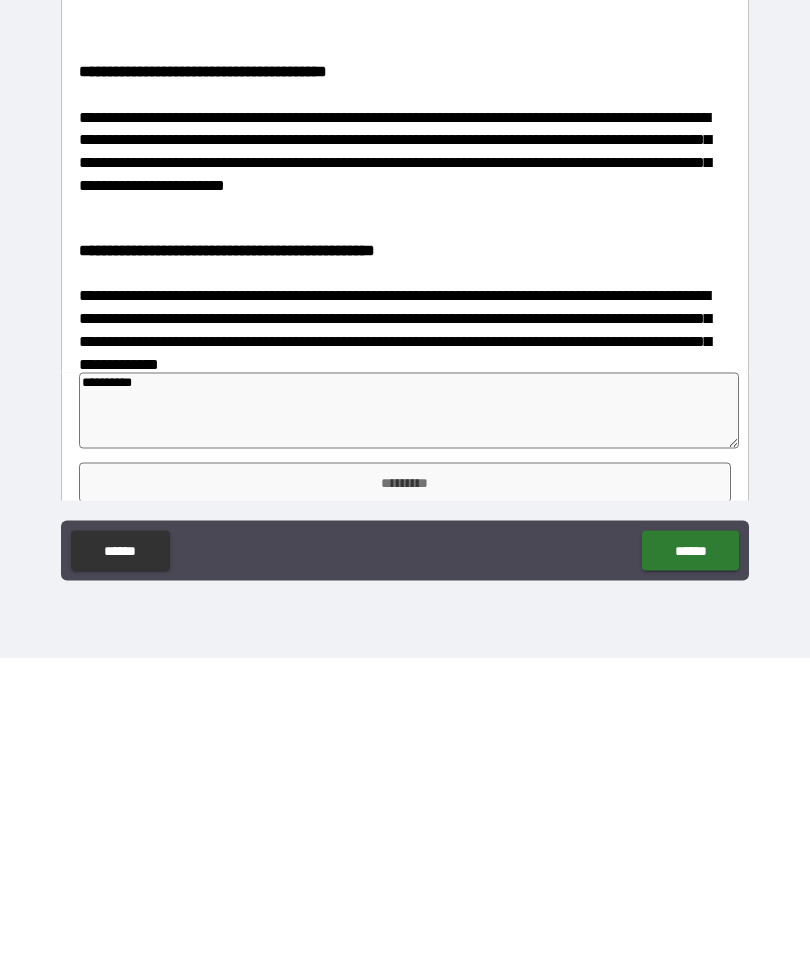 type on "*" 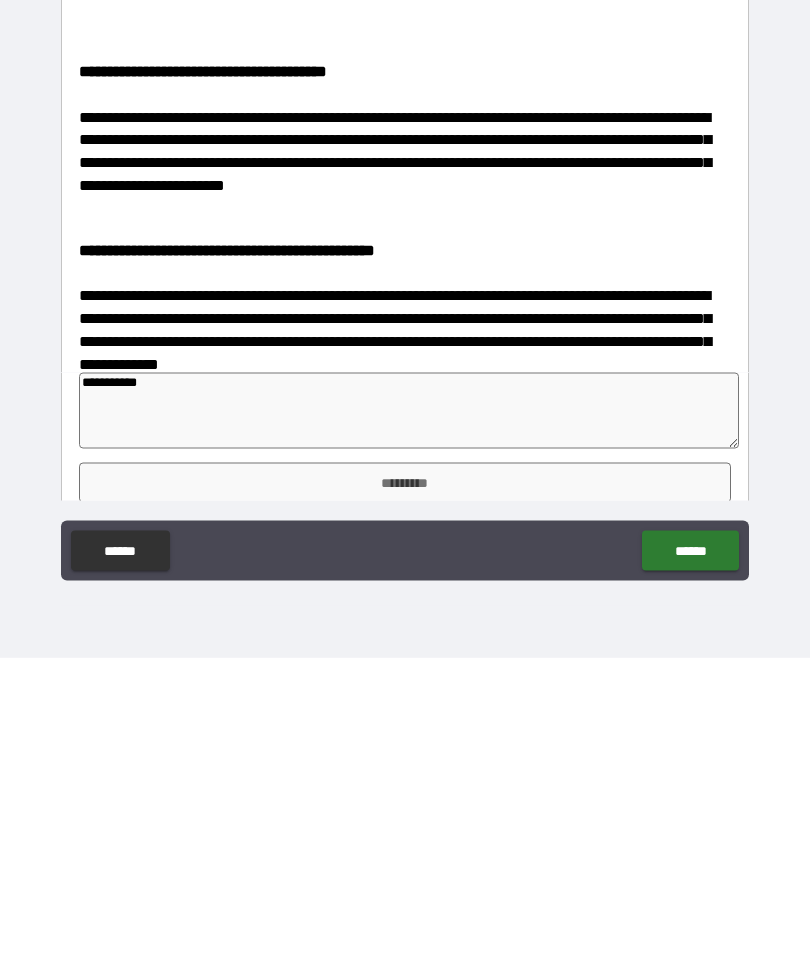 type on "*" 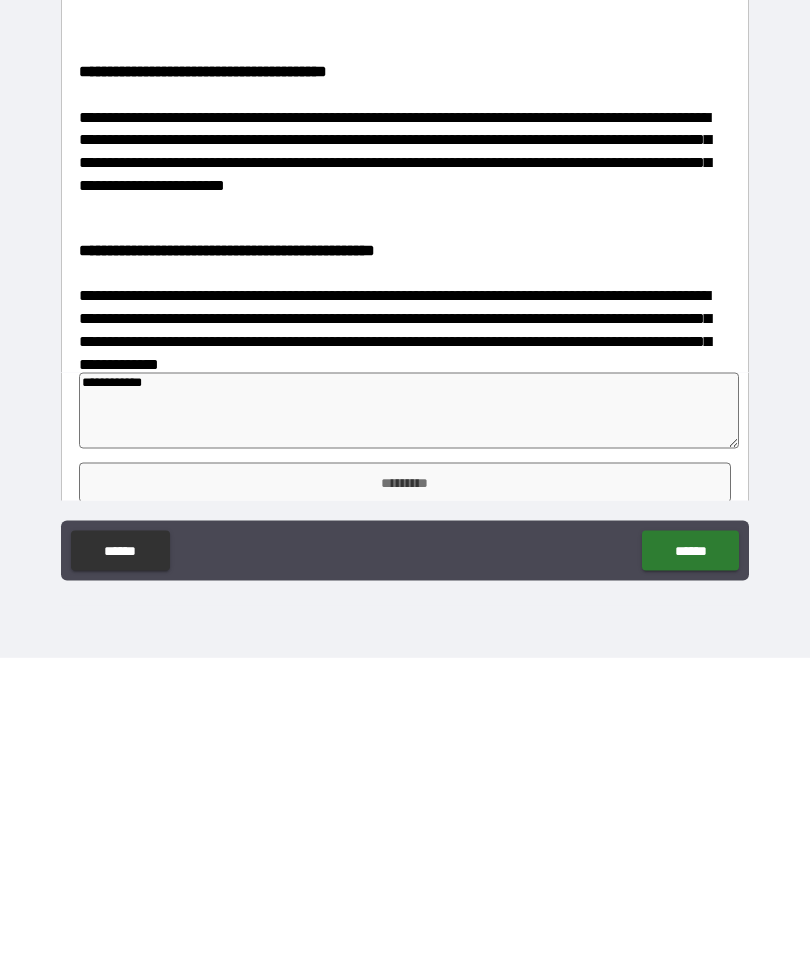 type on "*" 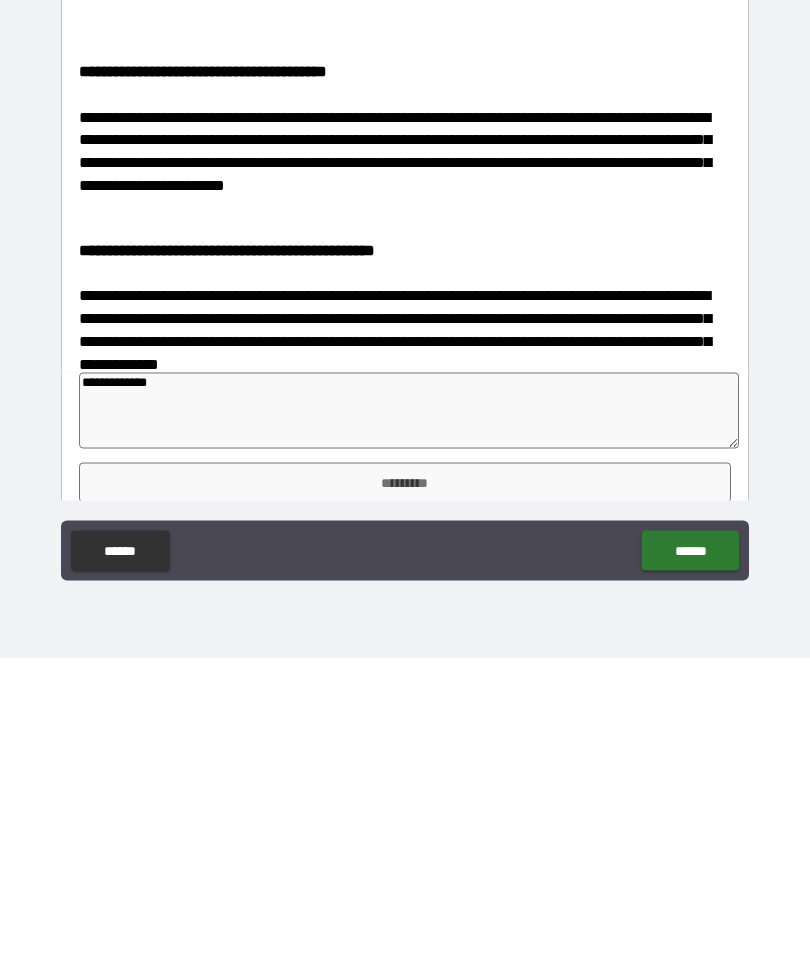 type on "*" 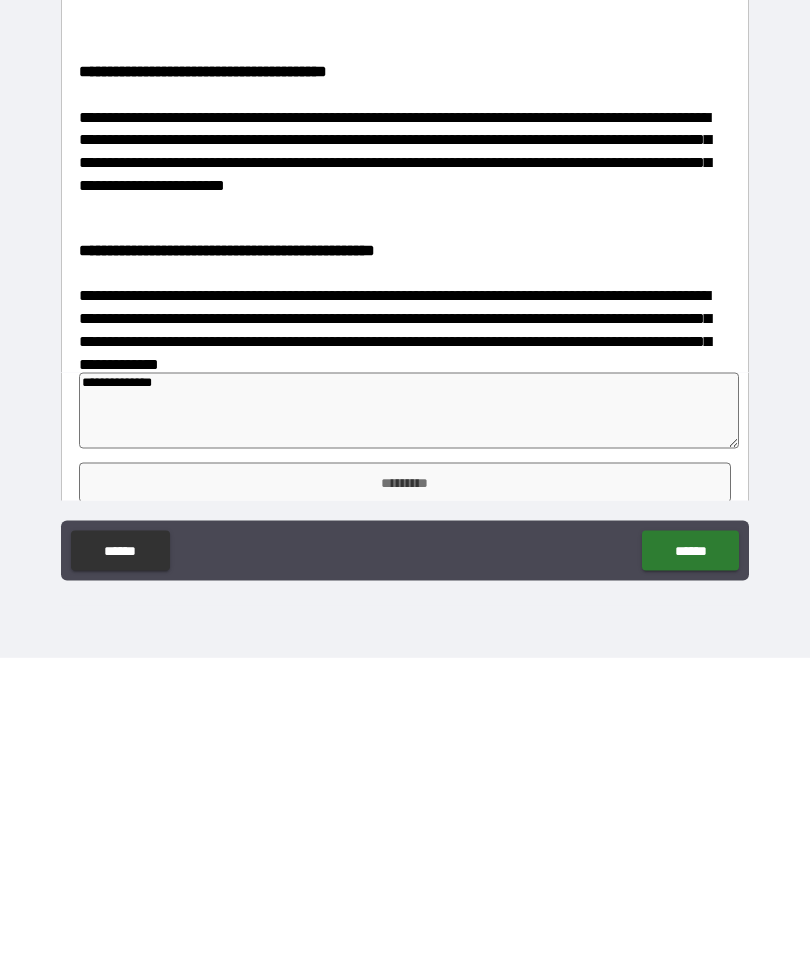 type on "*" 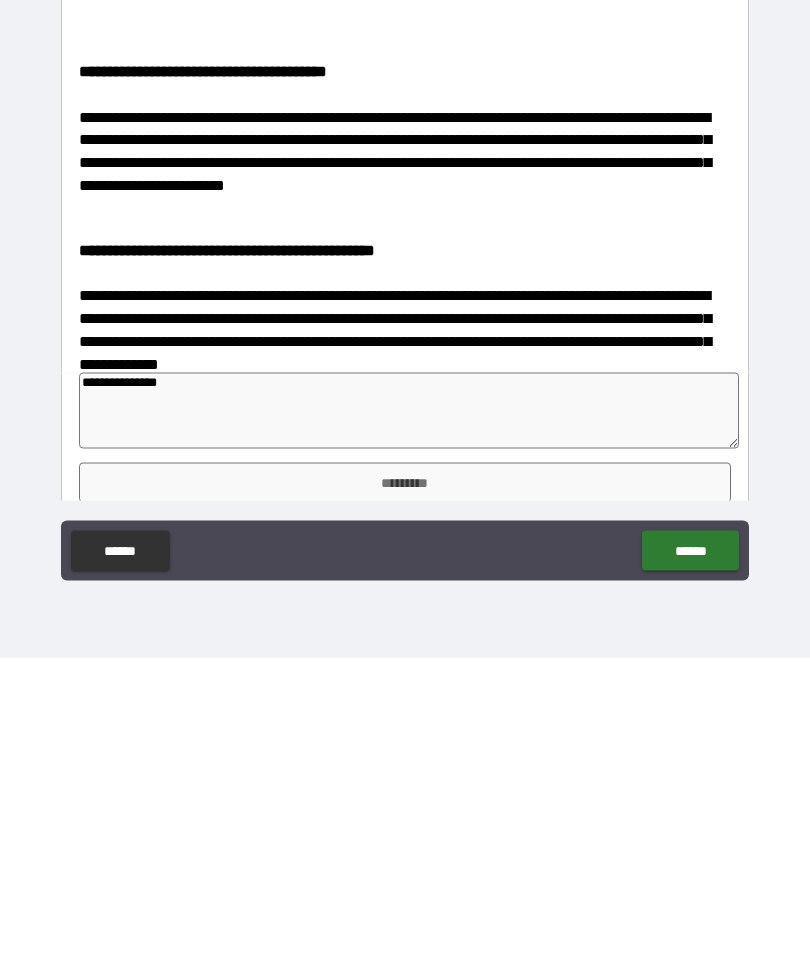 type on "*" 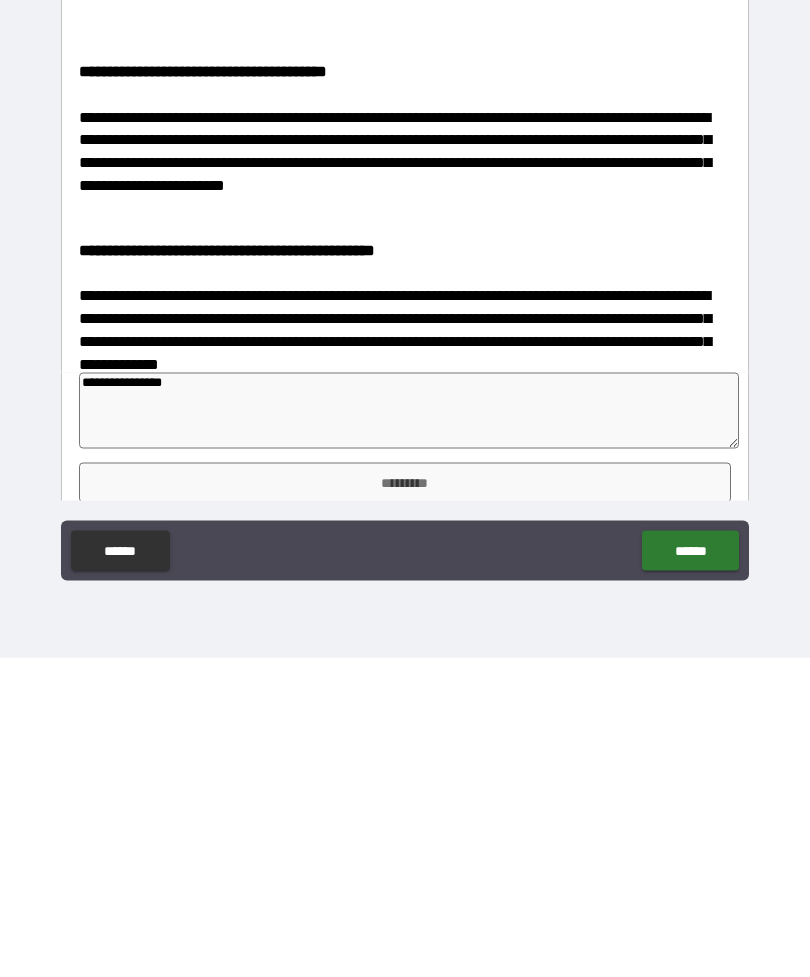 type on "*" 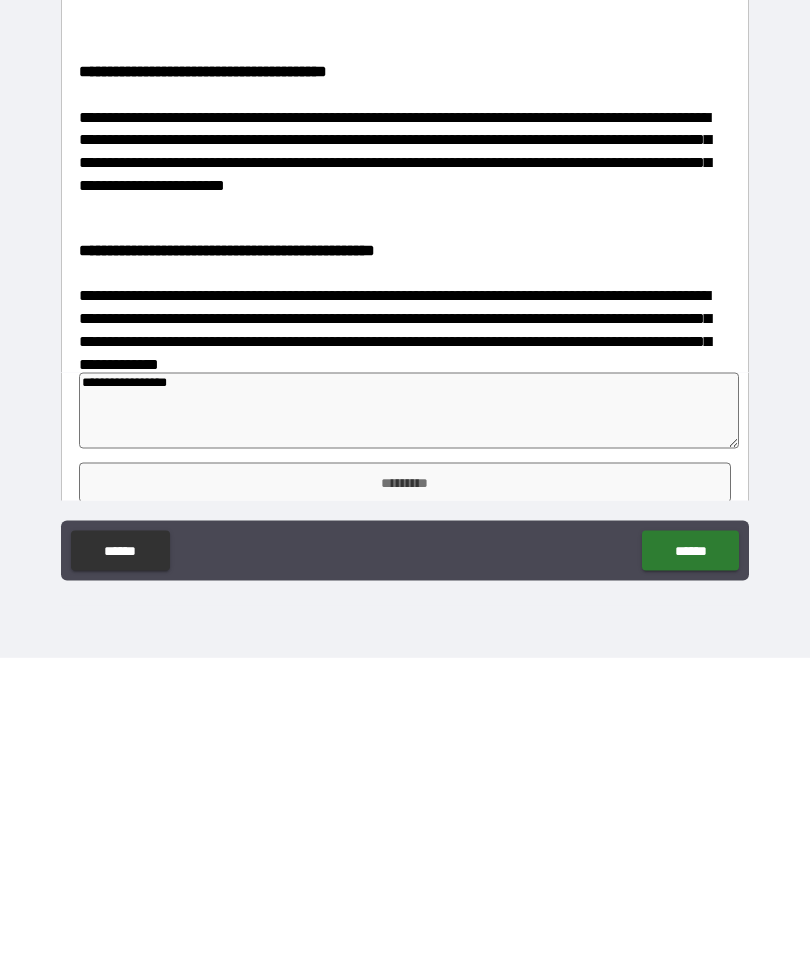 type on "*" 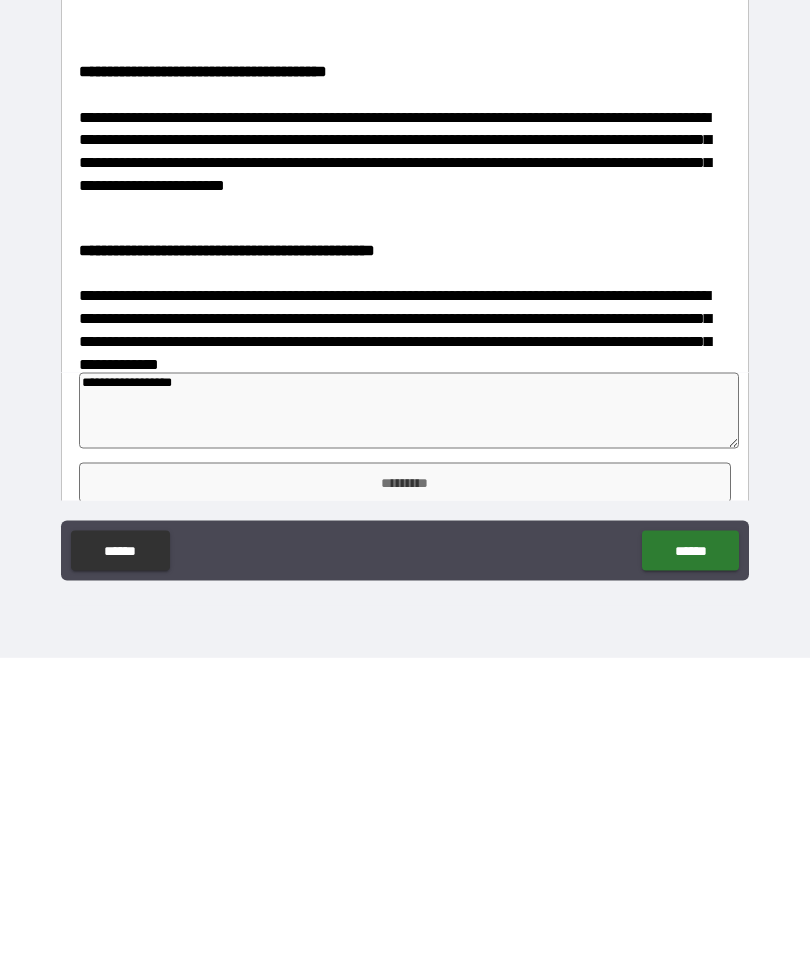 type on "*" 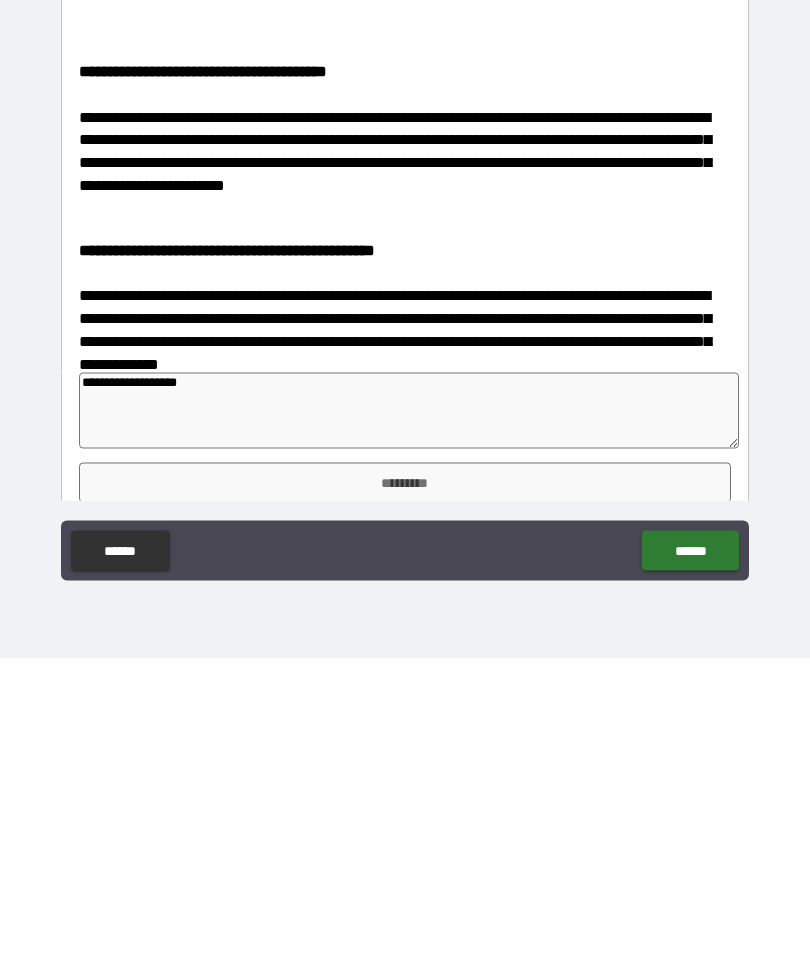 type on "*" 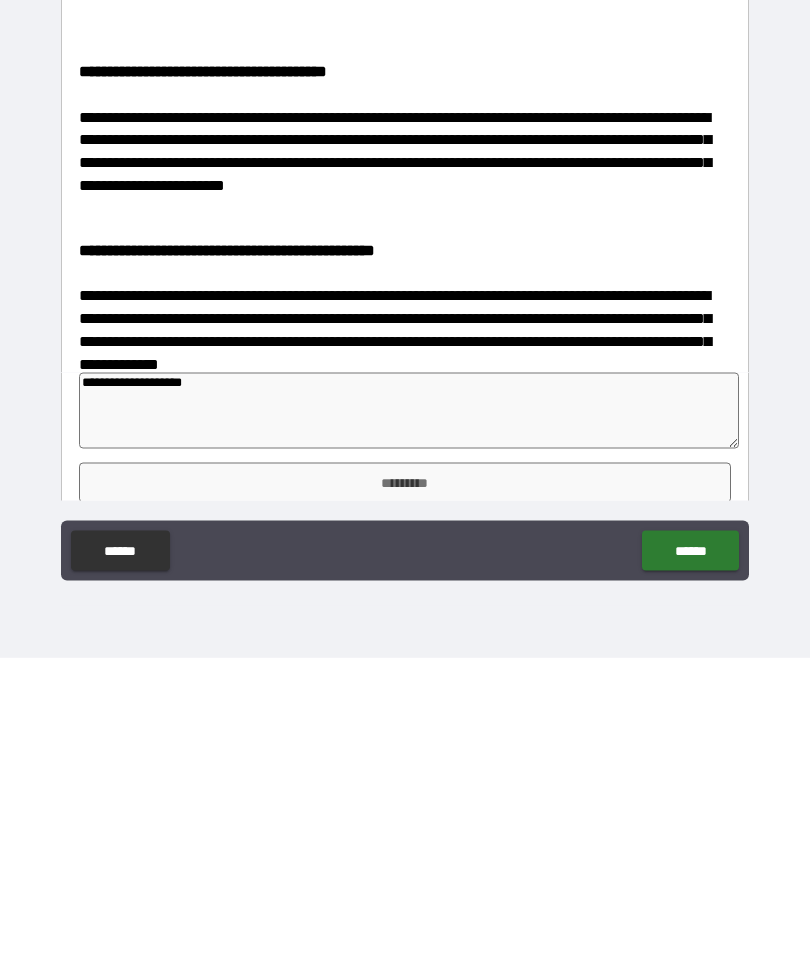type on "*" 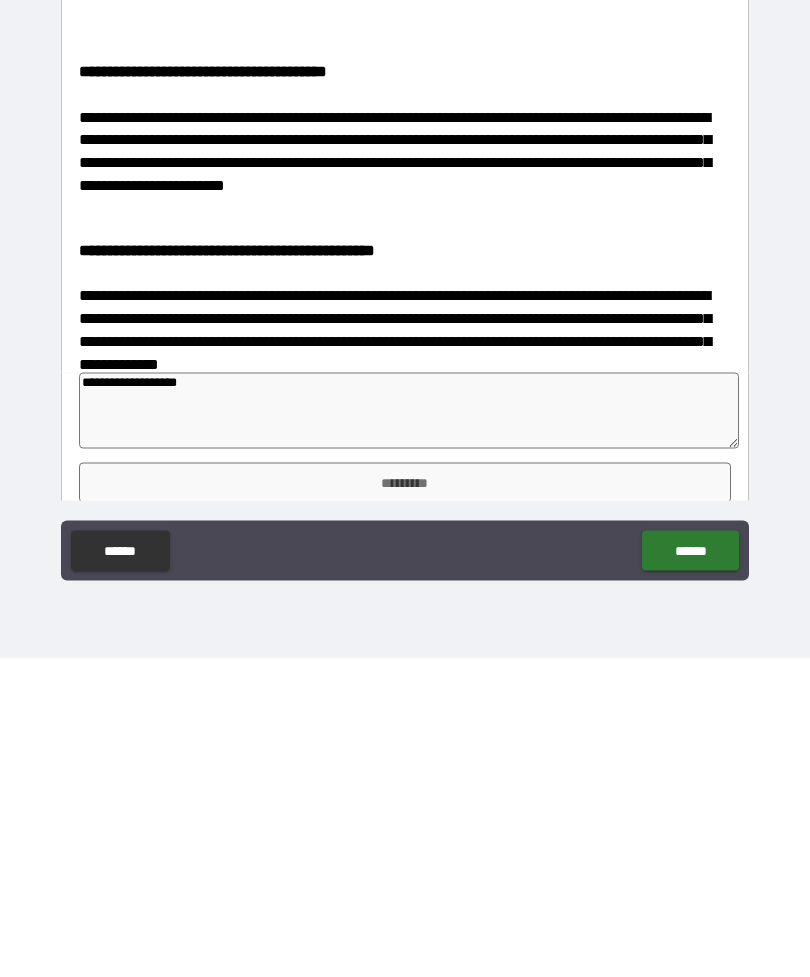 type on "*" 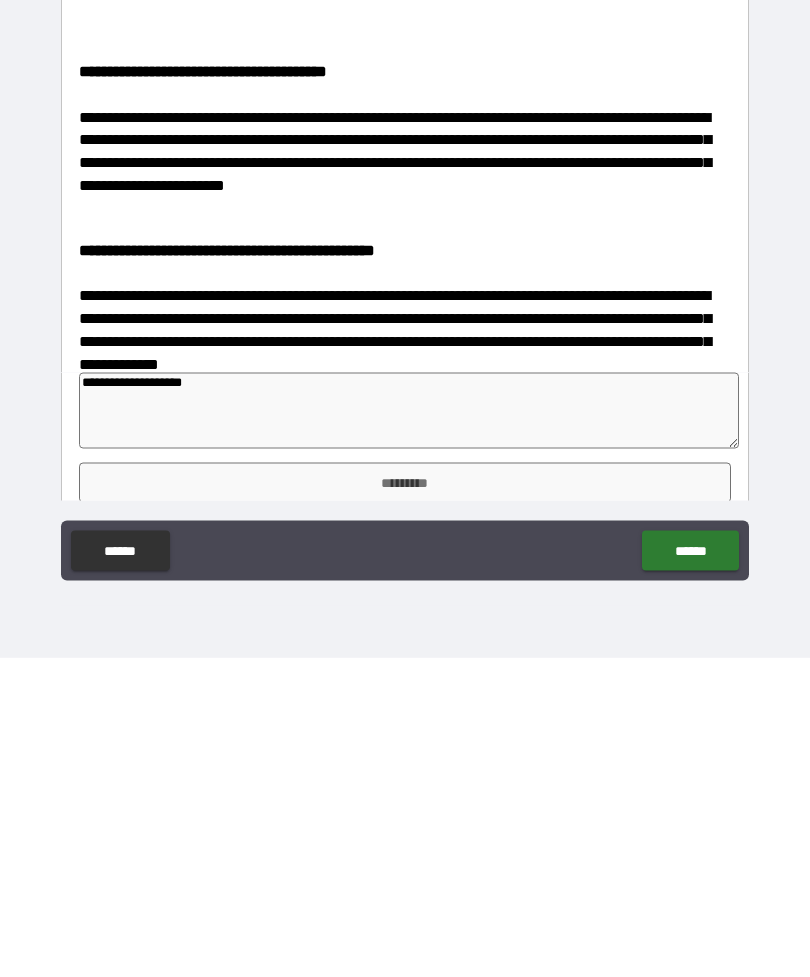 type on "*" 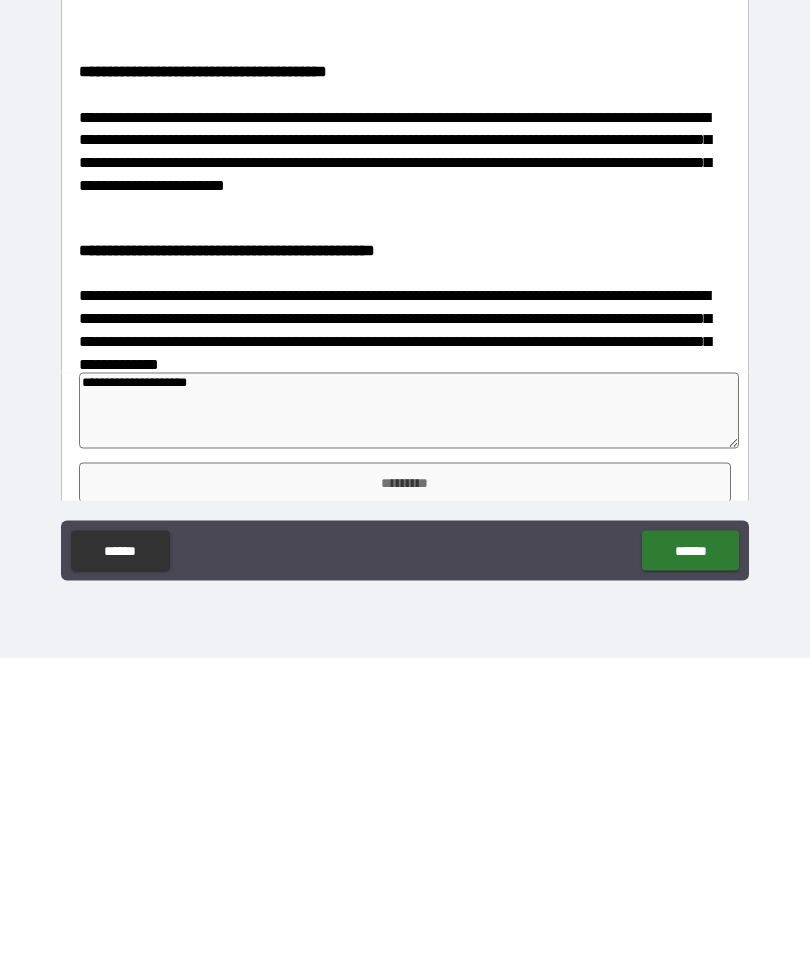 type on "*" 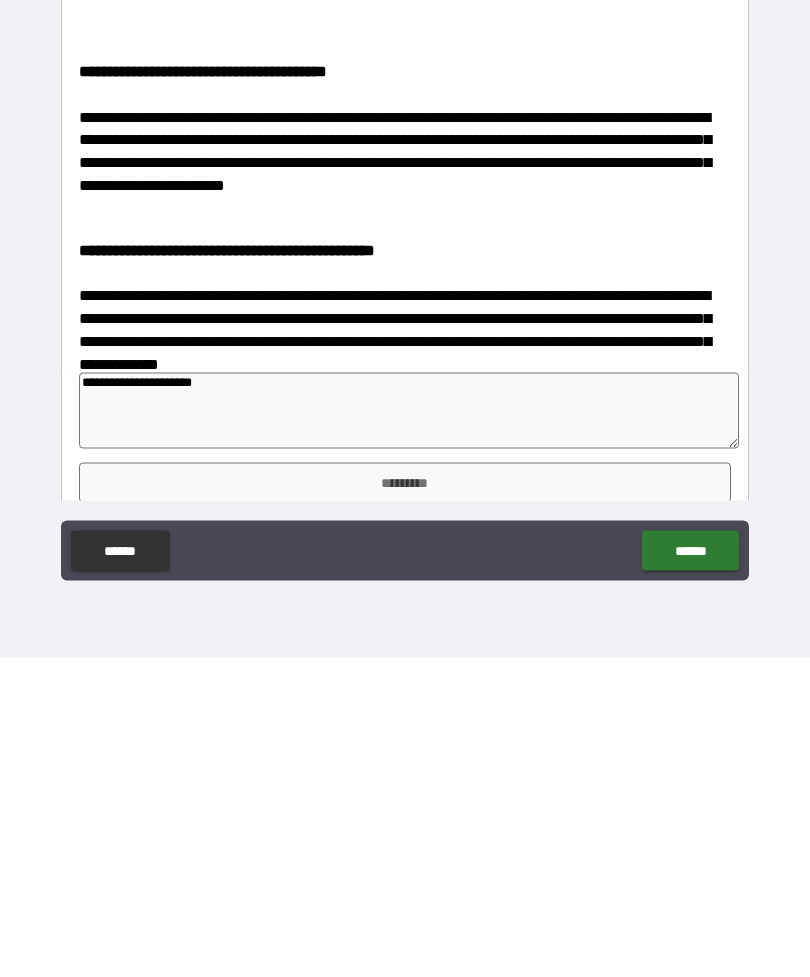 type on "*" 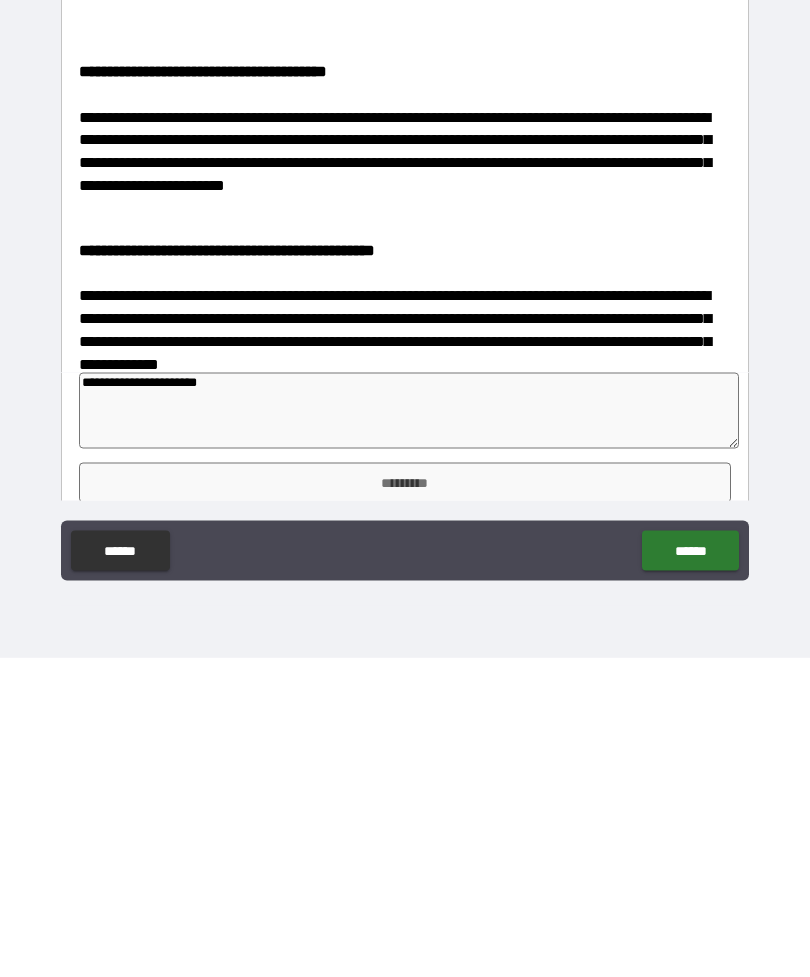 type on "*" 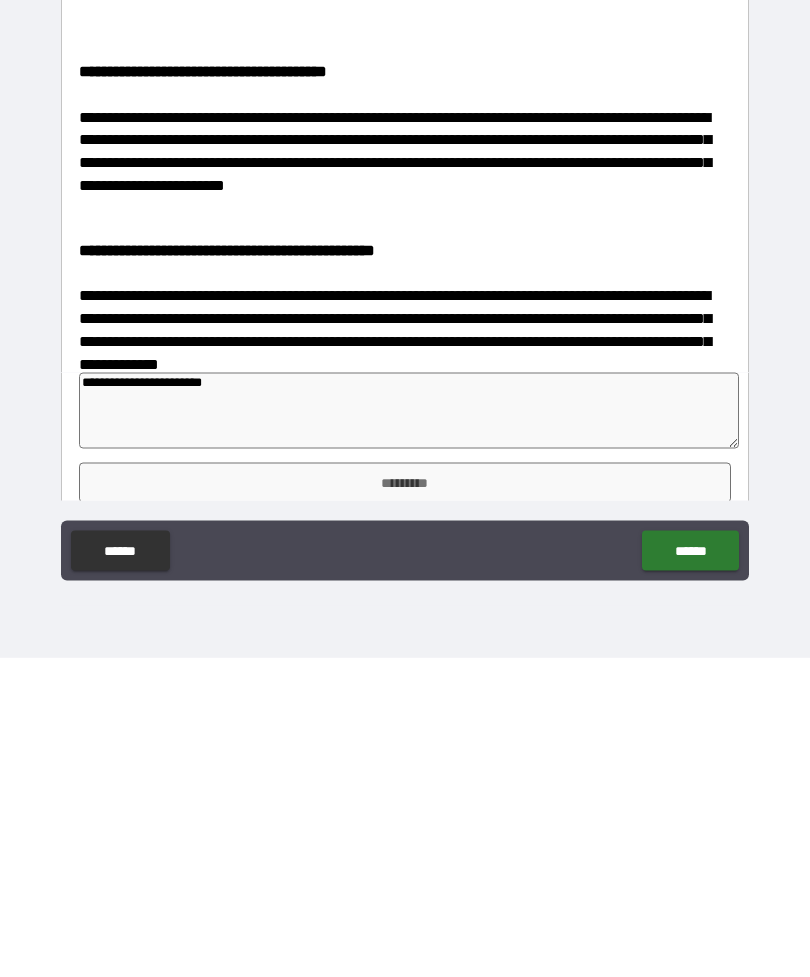 type on "*" 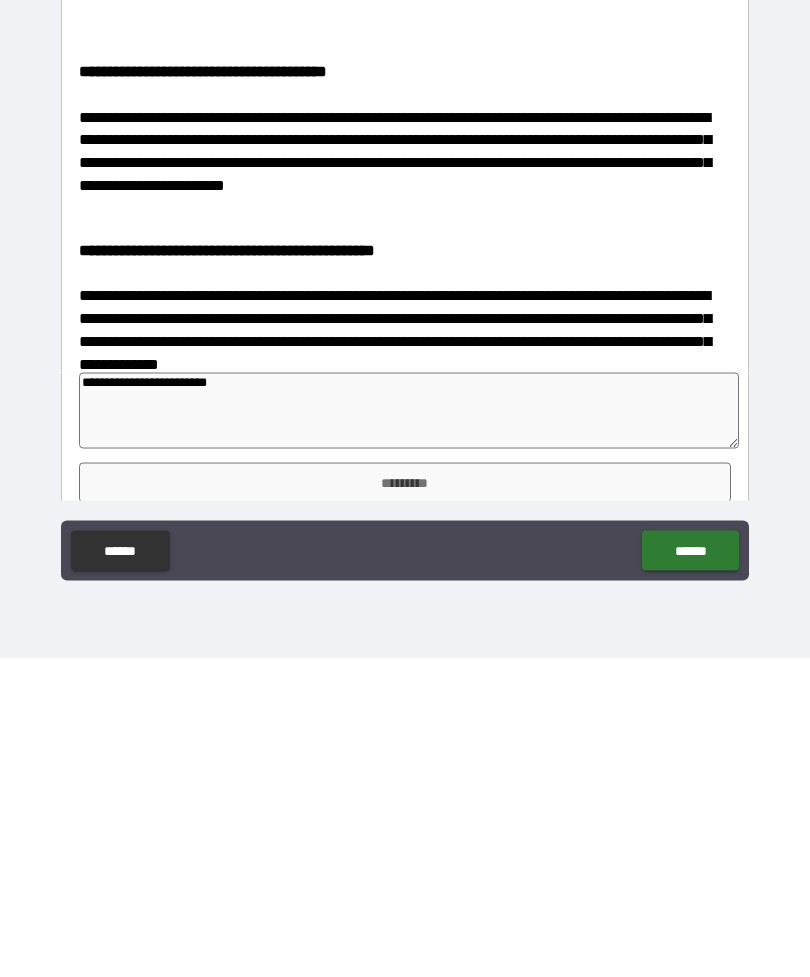 type on "*" 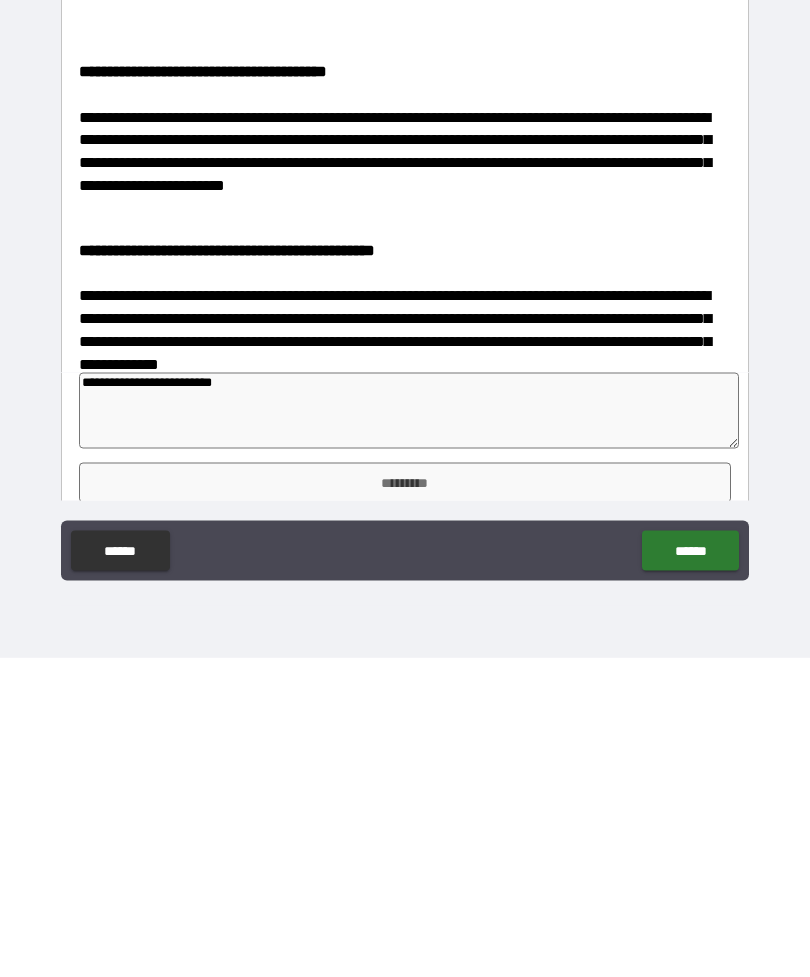 type on "*" 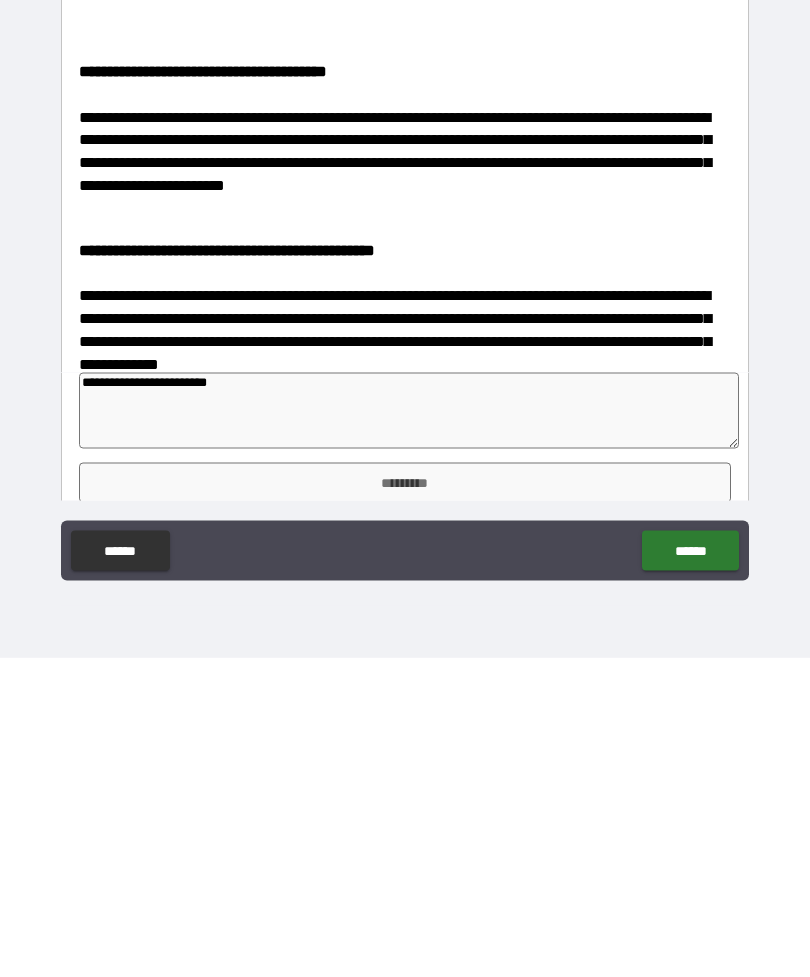 type on "*" 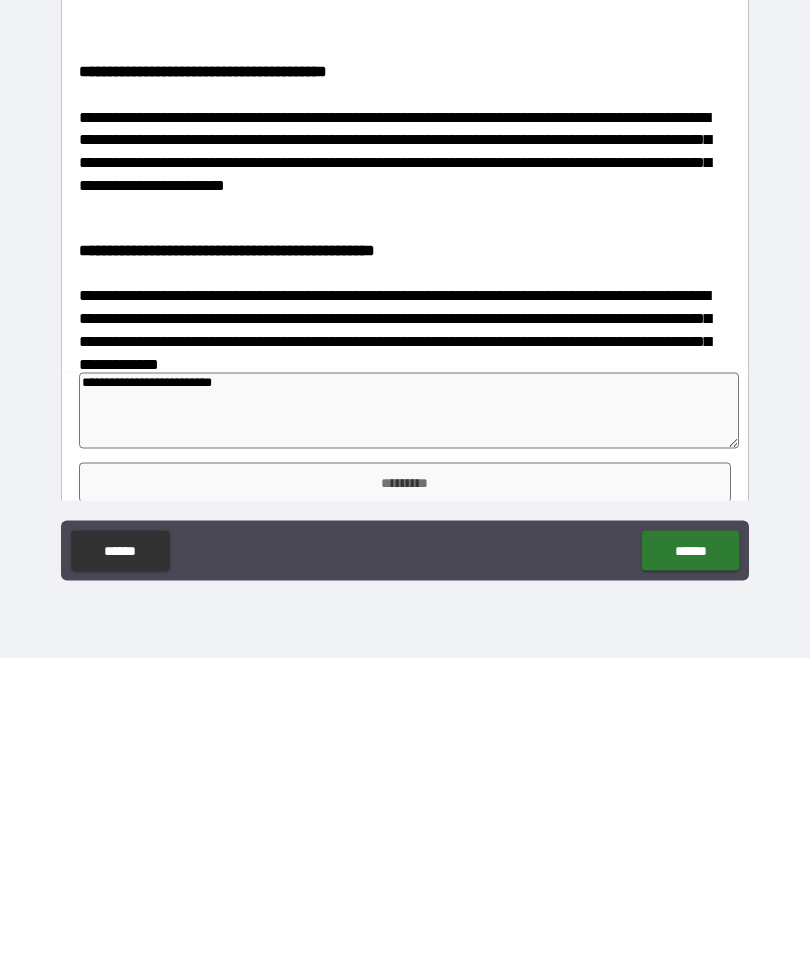type on "*" 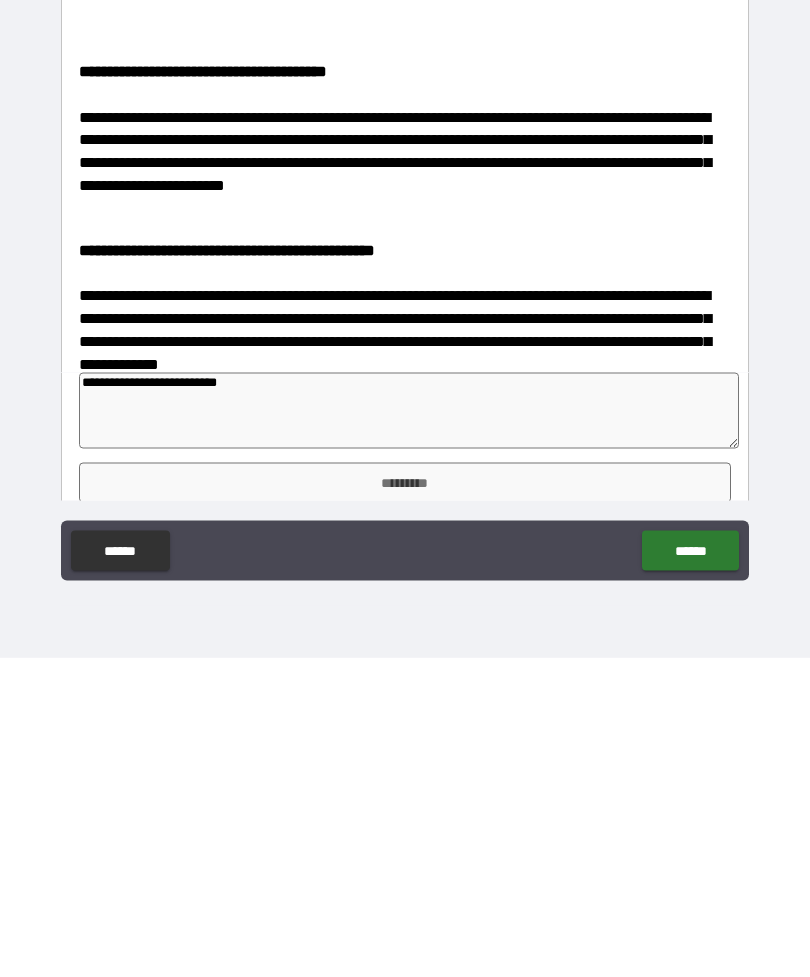 type on "*" 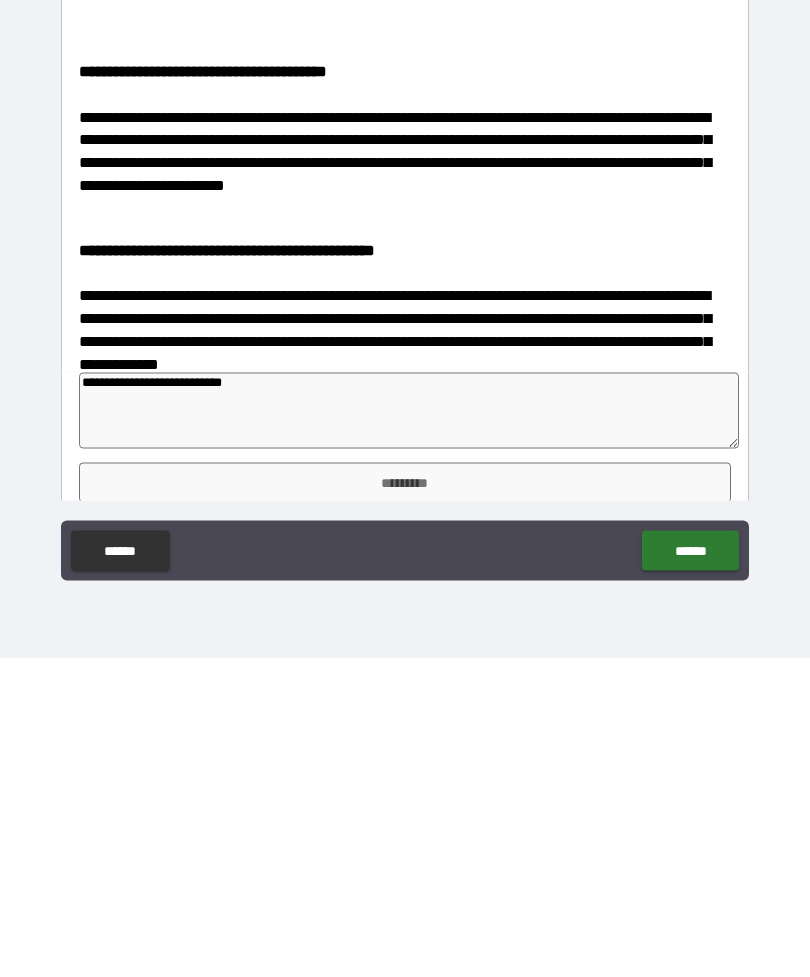 type on "*" 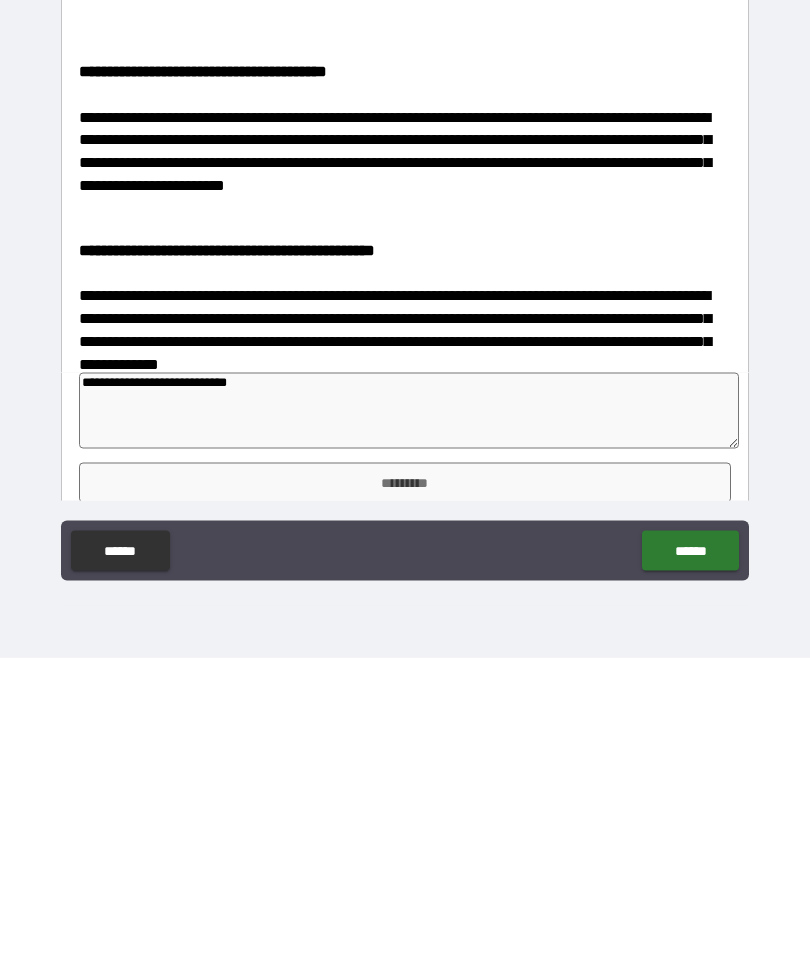 type on "*" 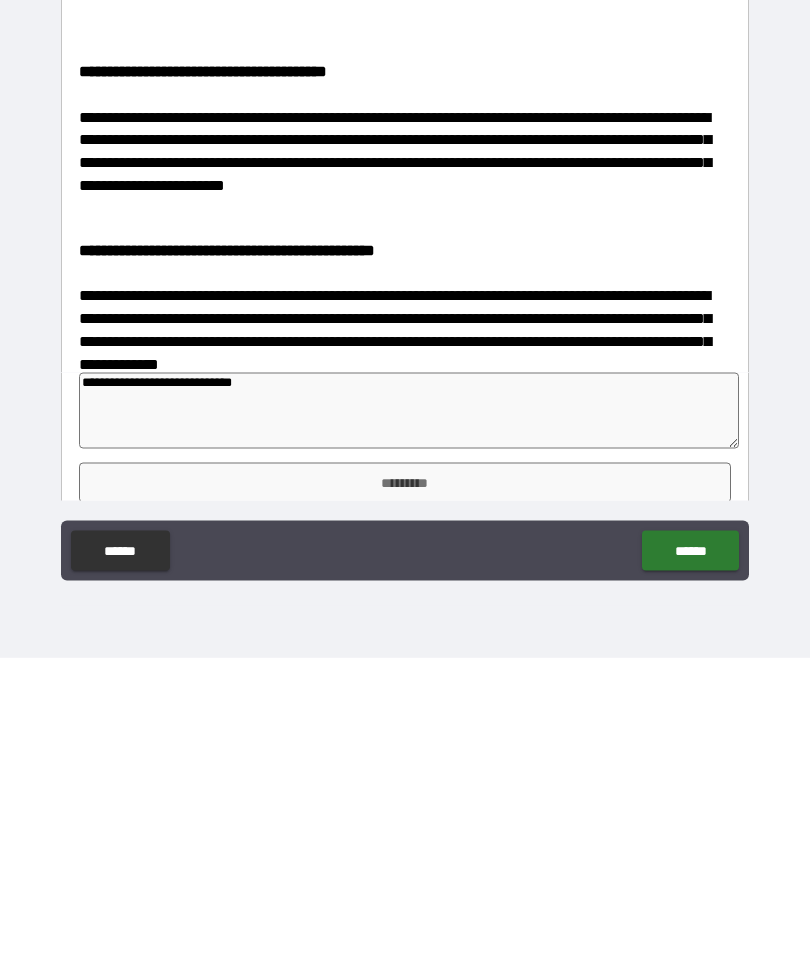 type on "*" 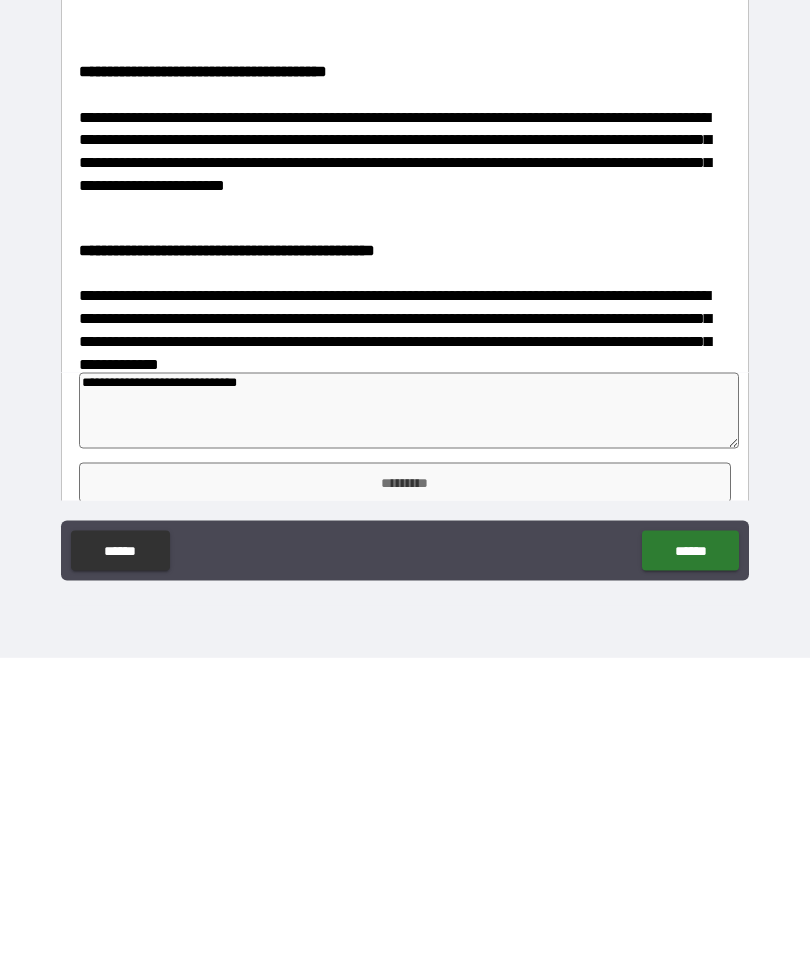 type on "*" 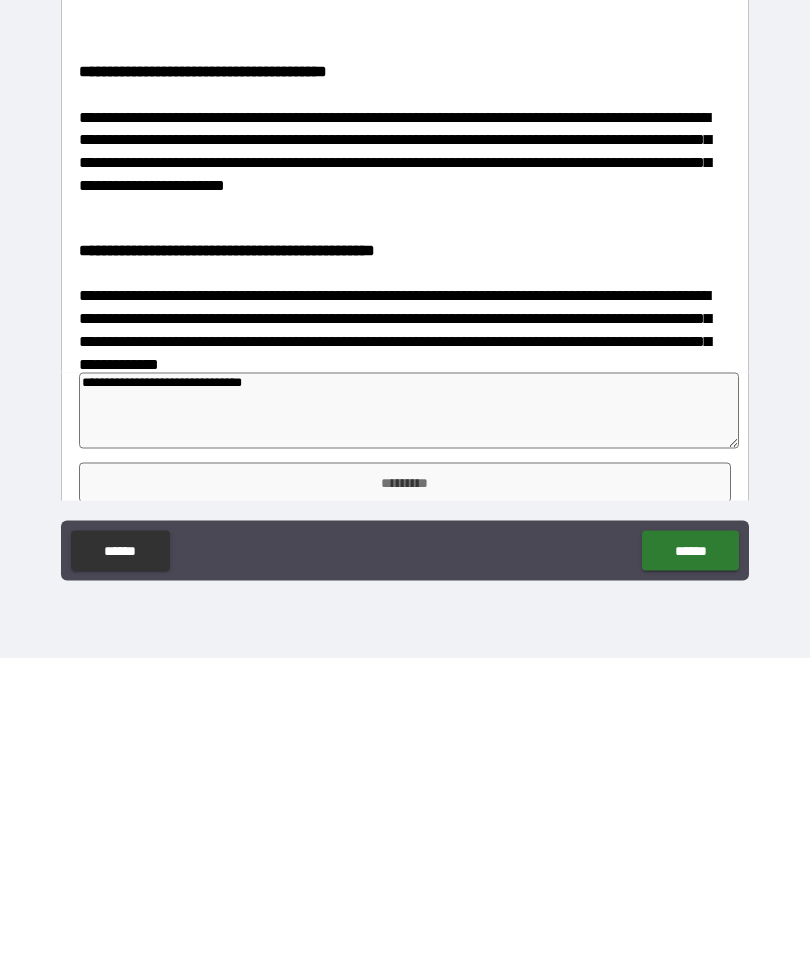 type on "*" 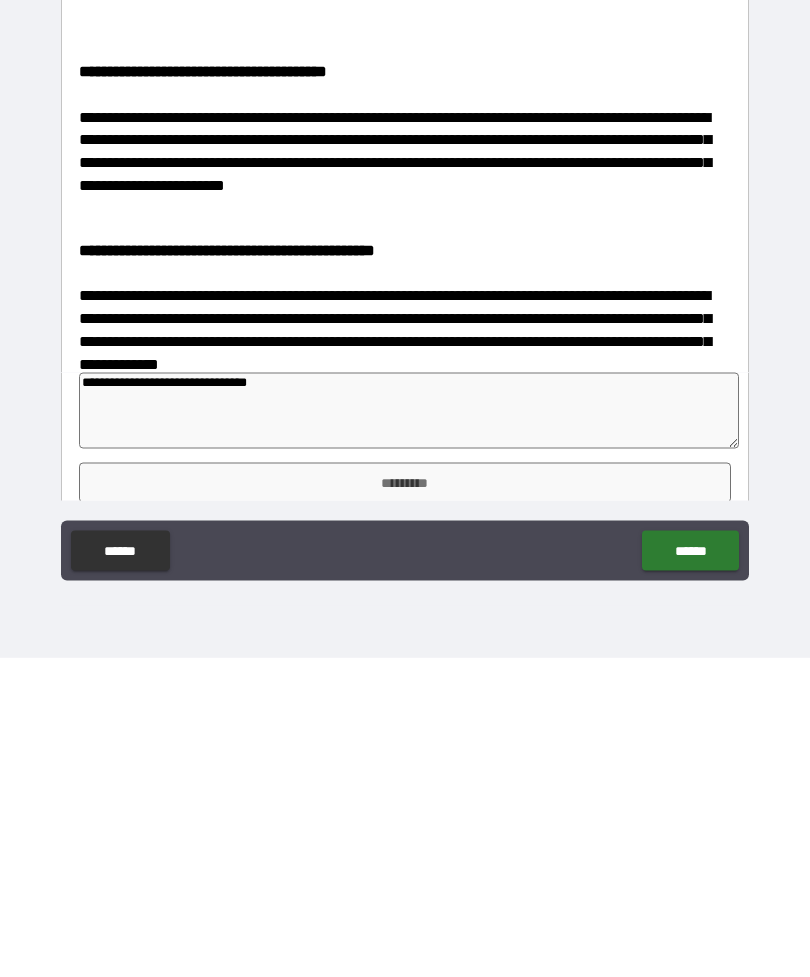 type on "*" 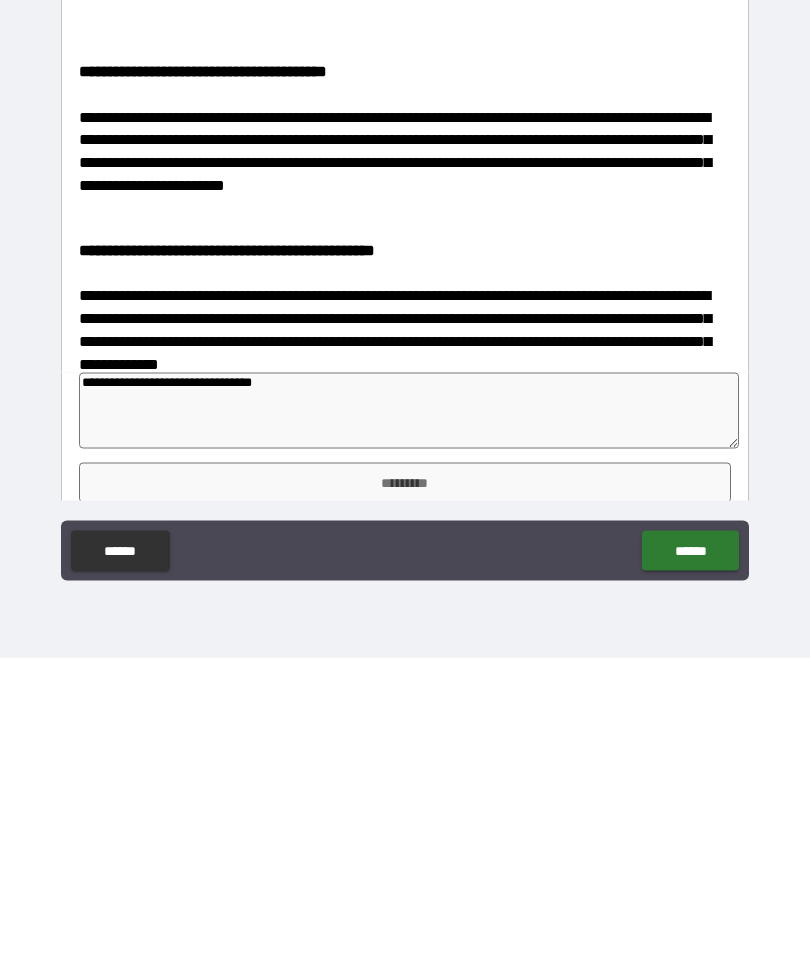 type on "*" 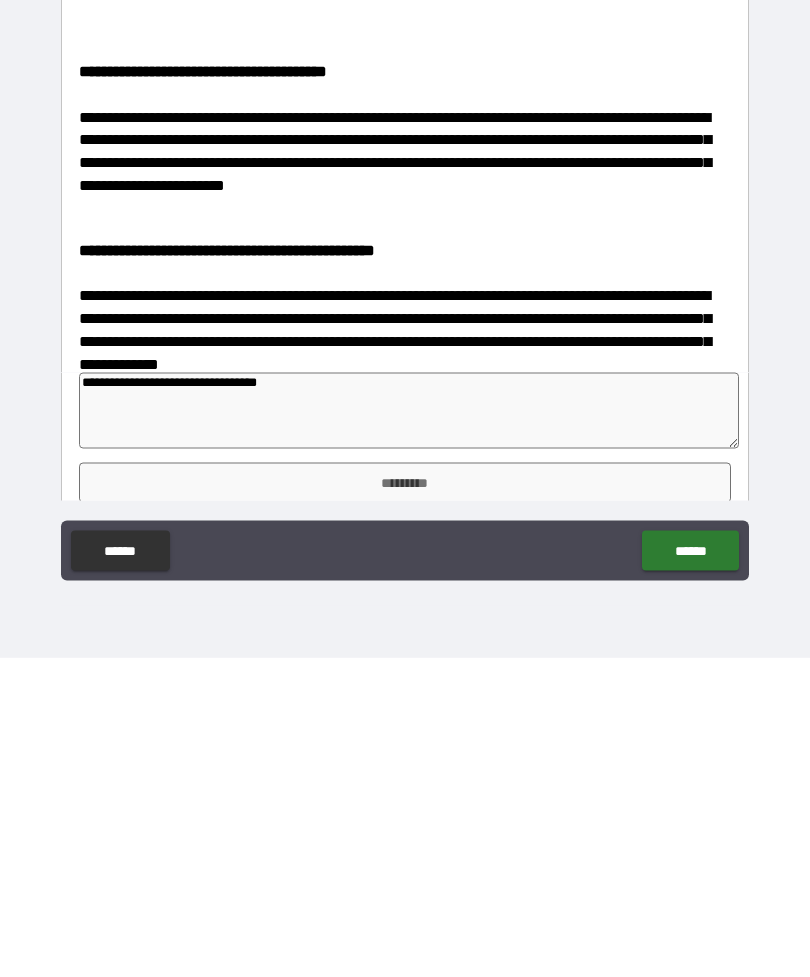 type on "*" 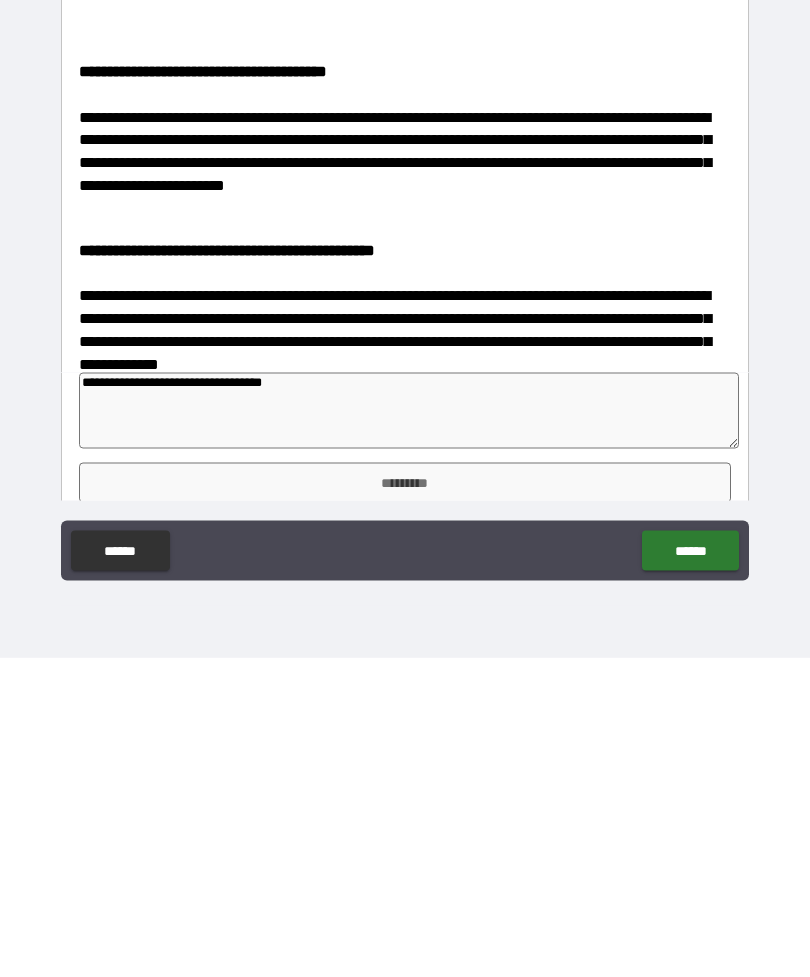 type on "*" 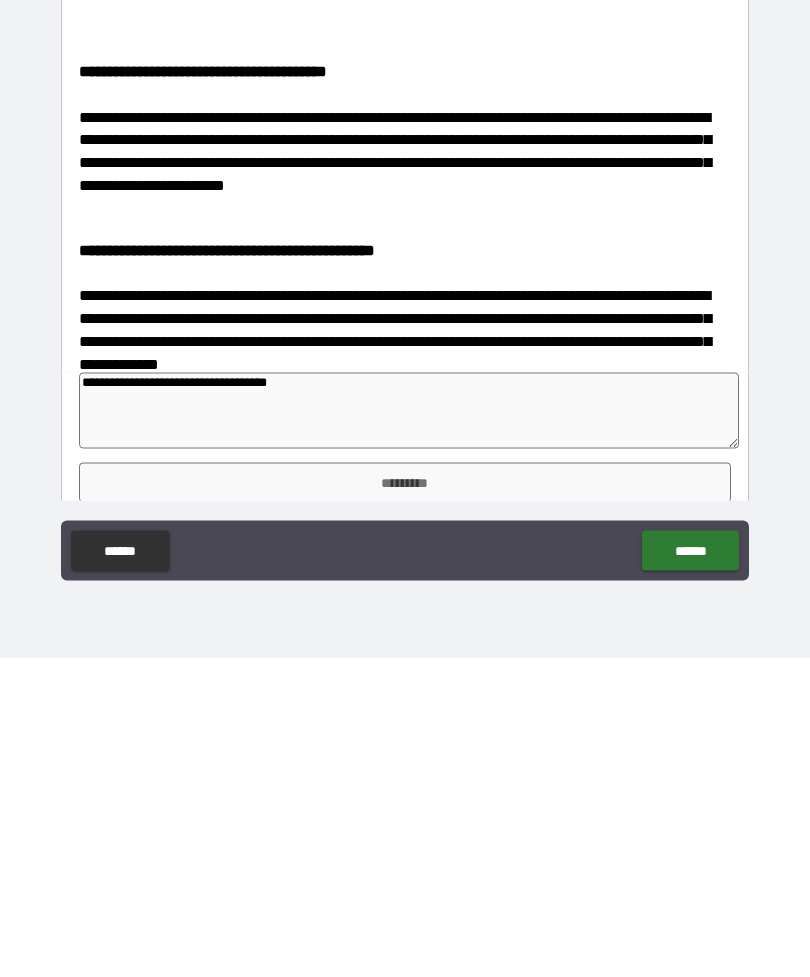 type on "*" 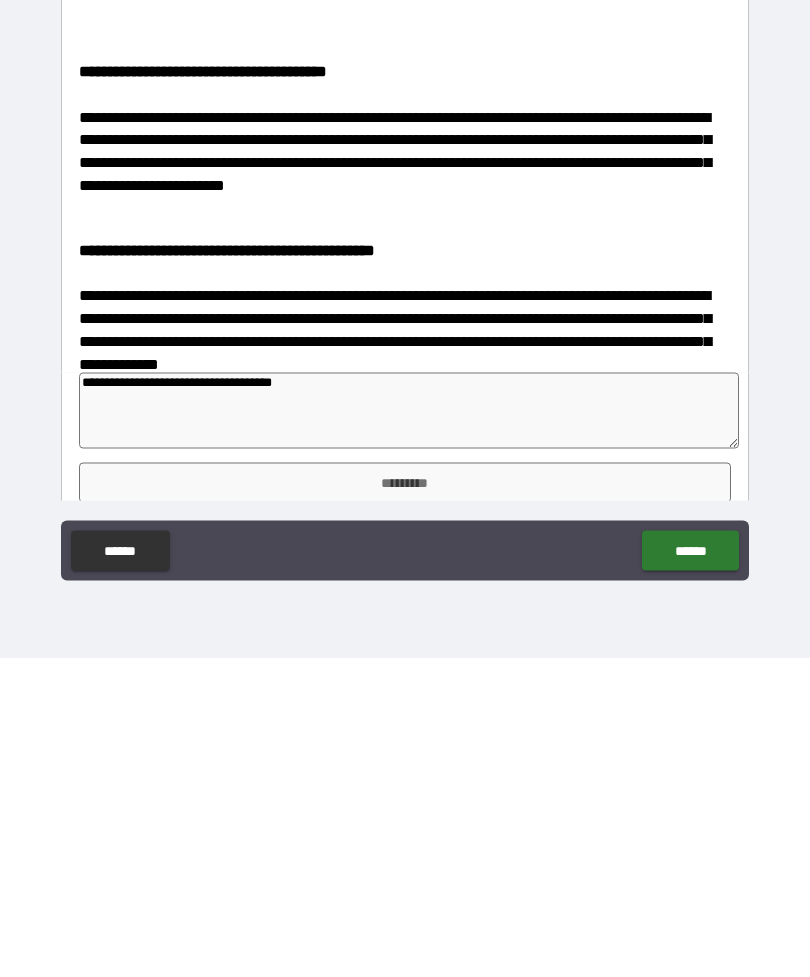 type on "*" 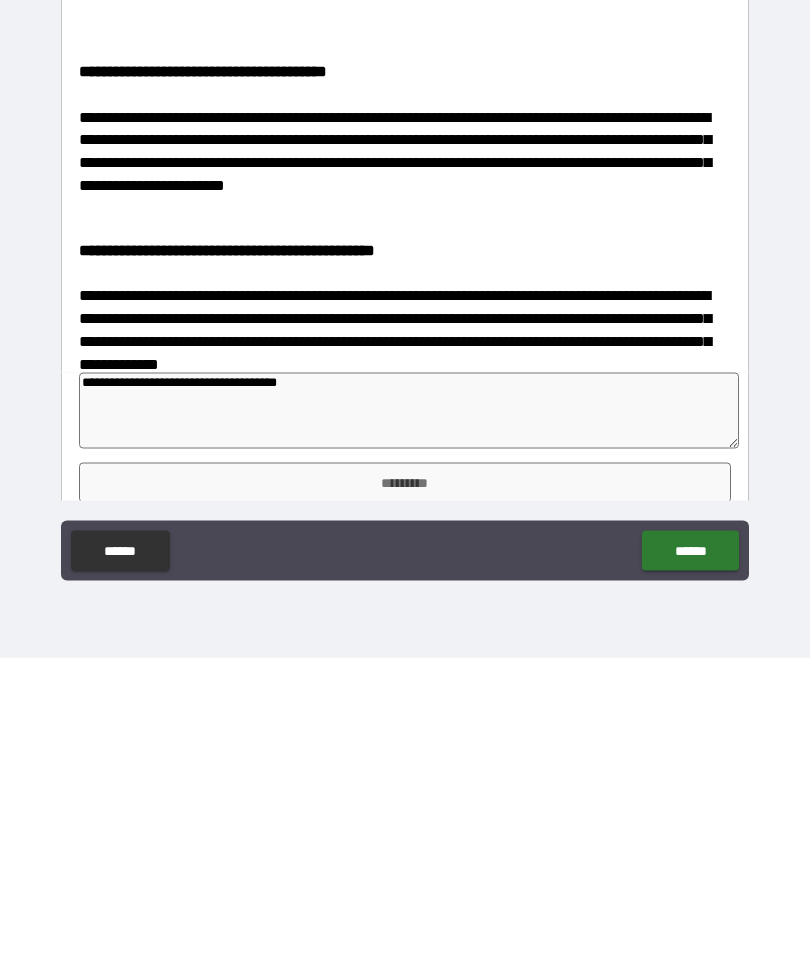 type on "*" 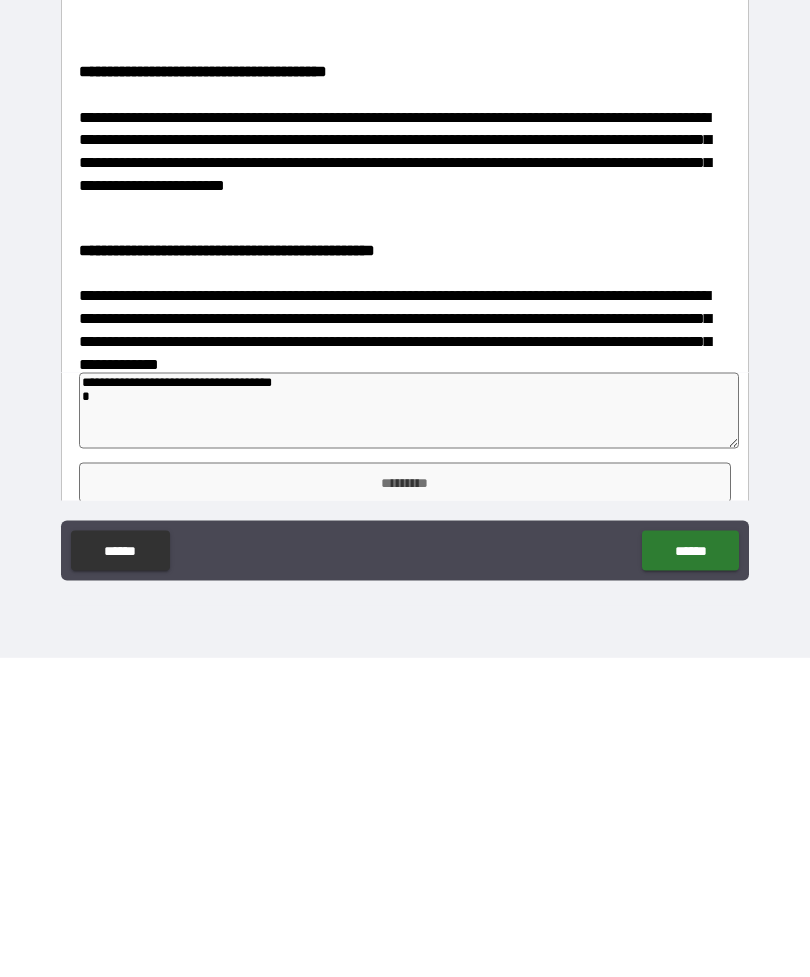 type on "*" 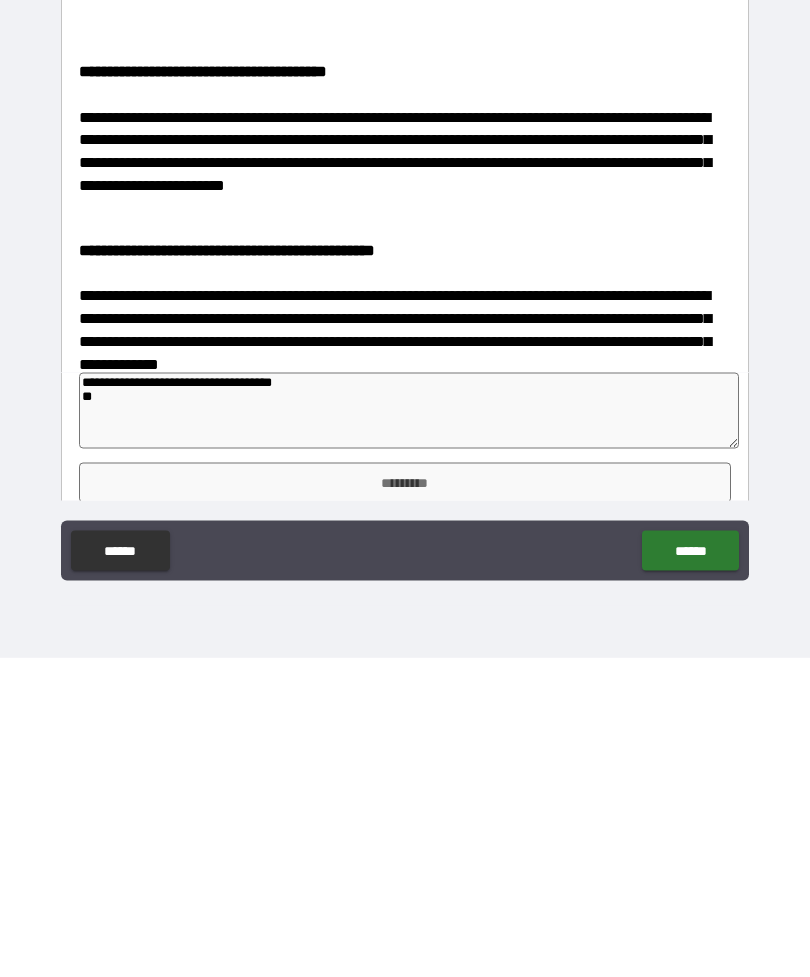 type on "*" 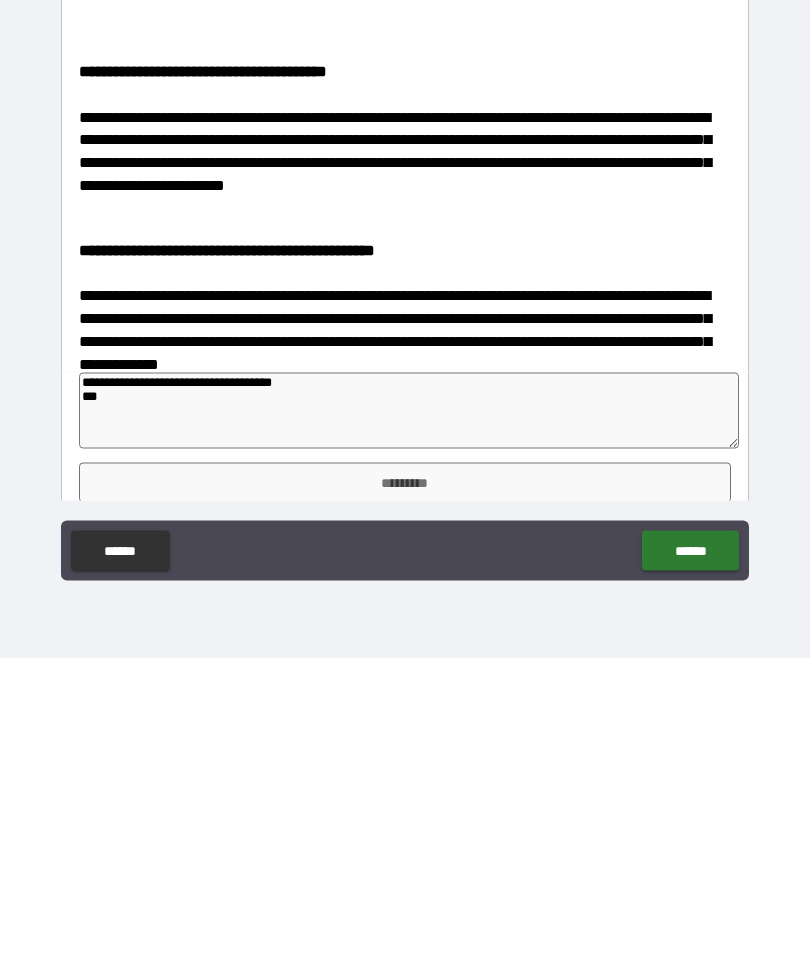 type on "*" 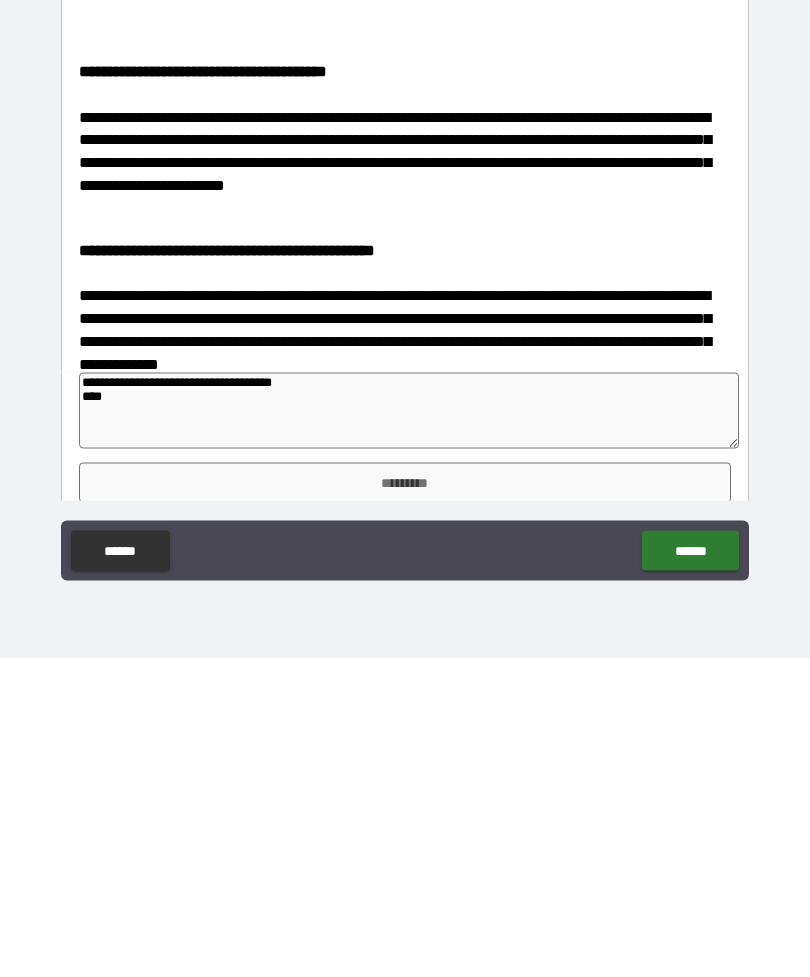 type on "*" 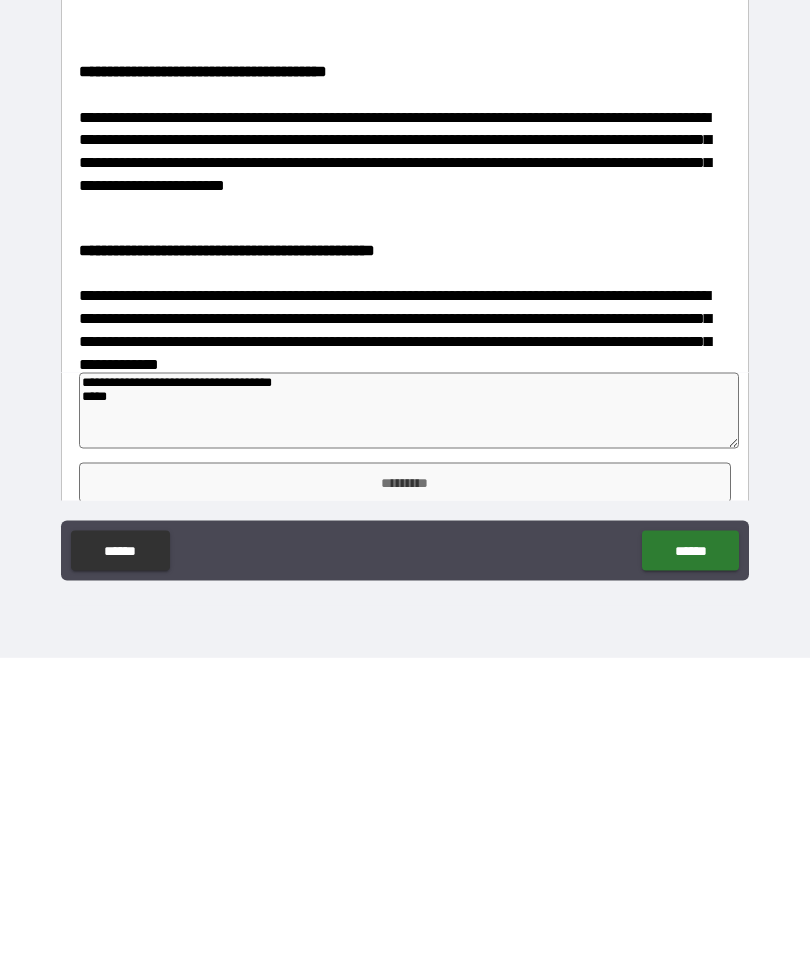 type on "*" 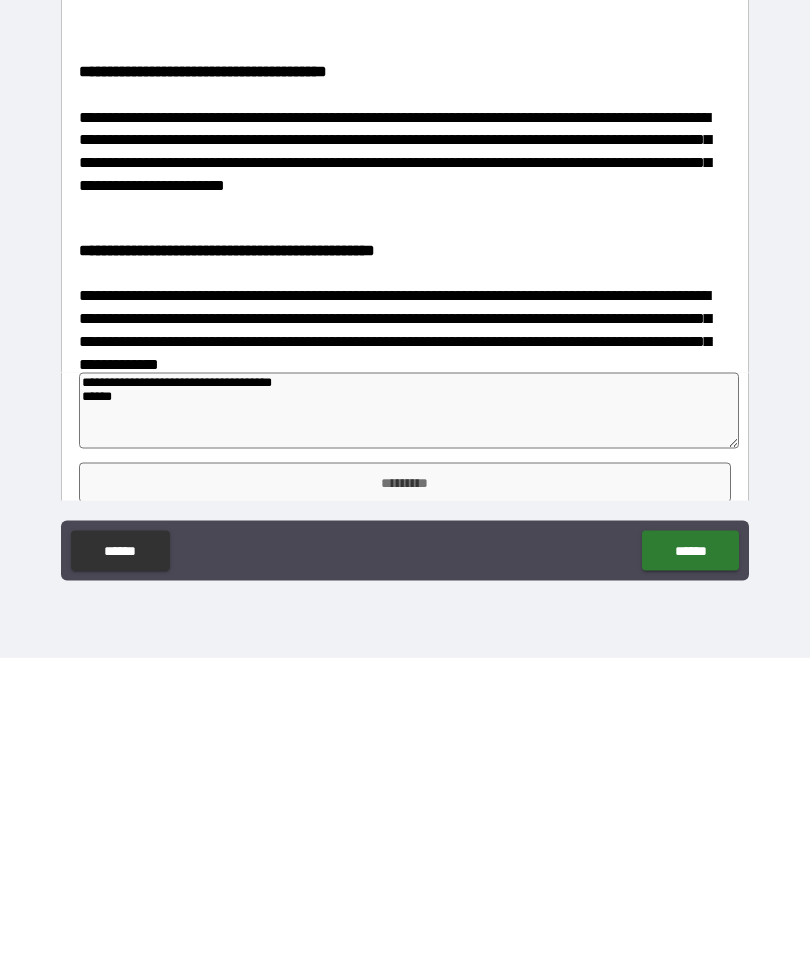 type on "*" 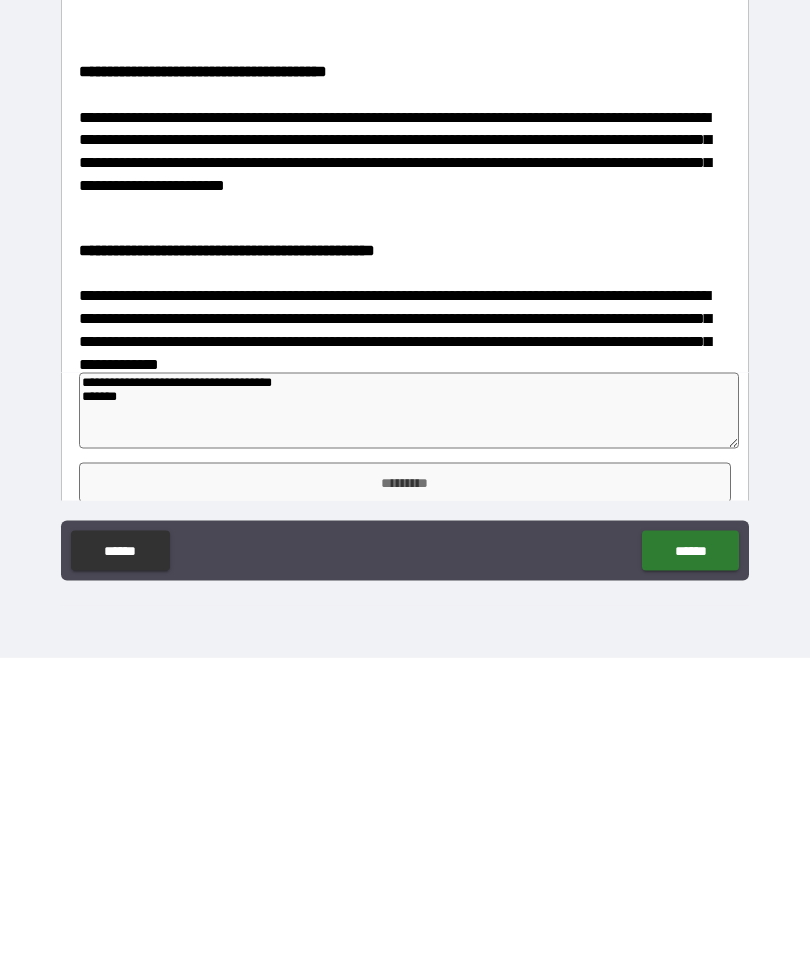 type on "*" 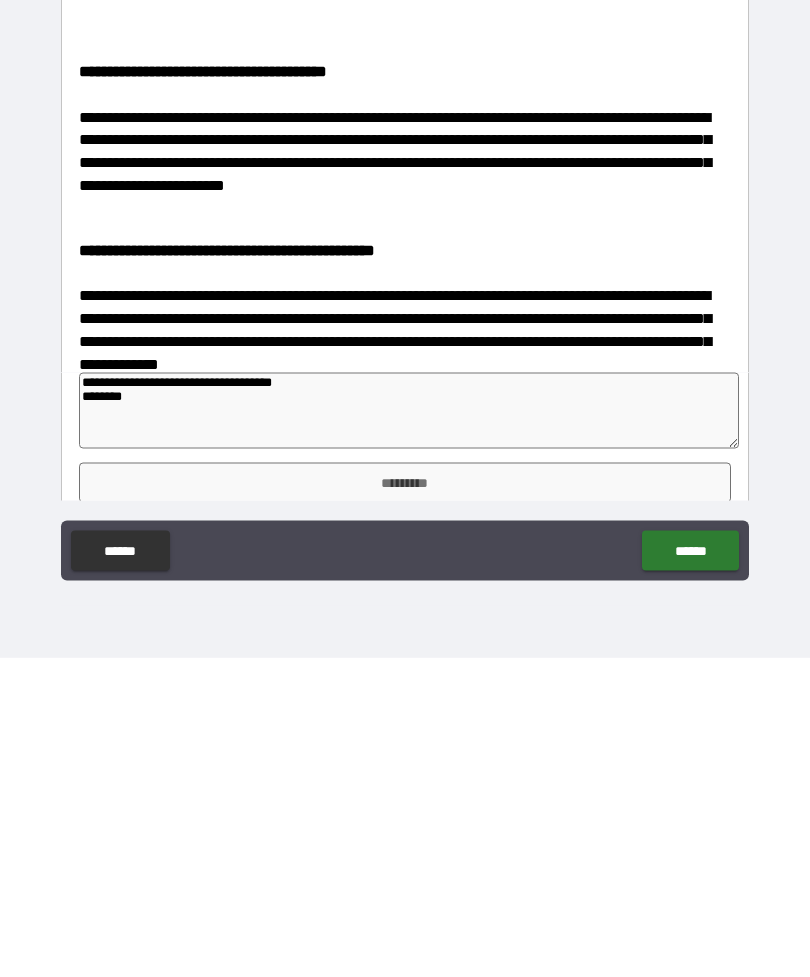 type on "*" 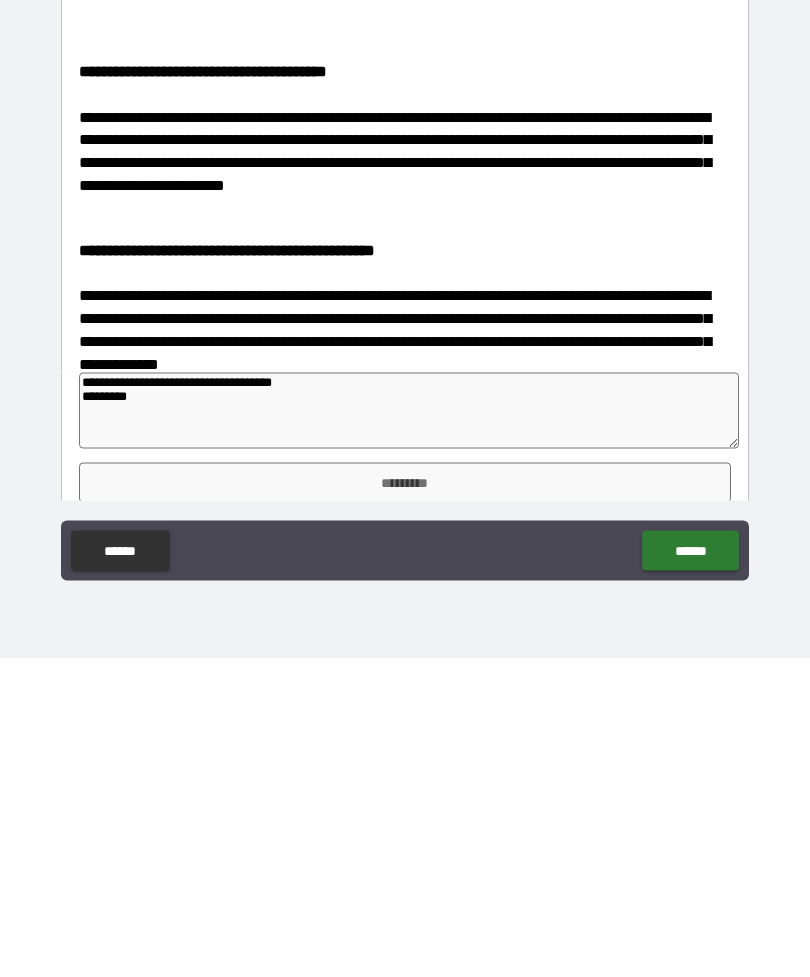type on "*" 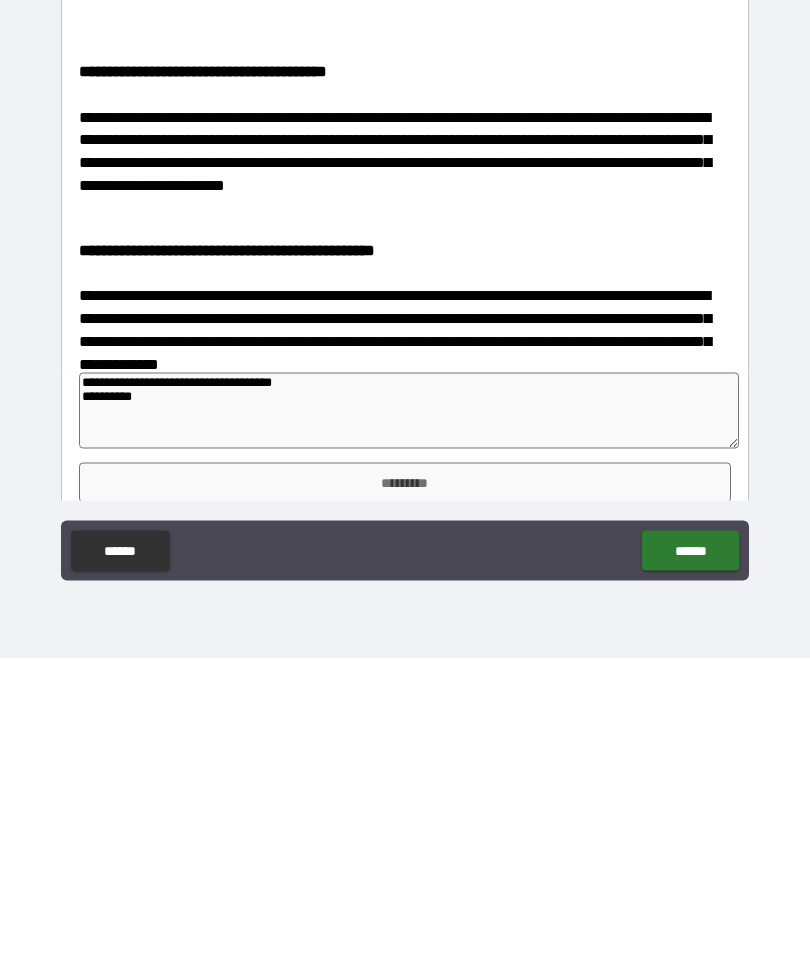 type on "*" 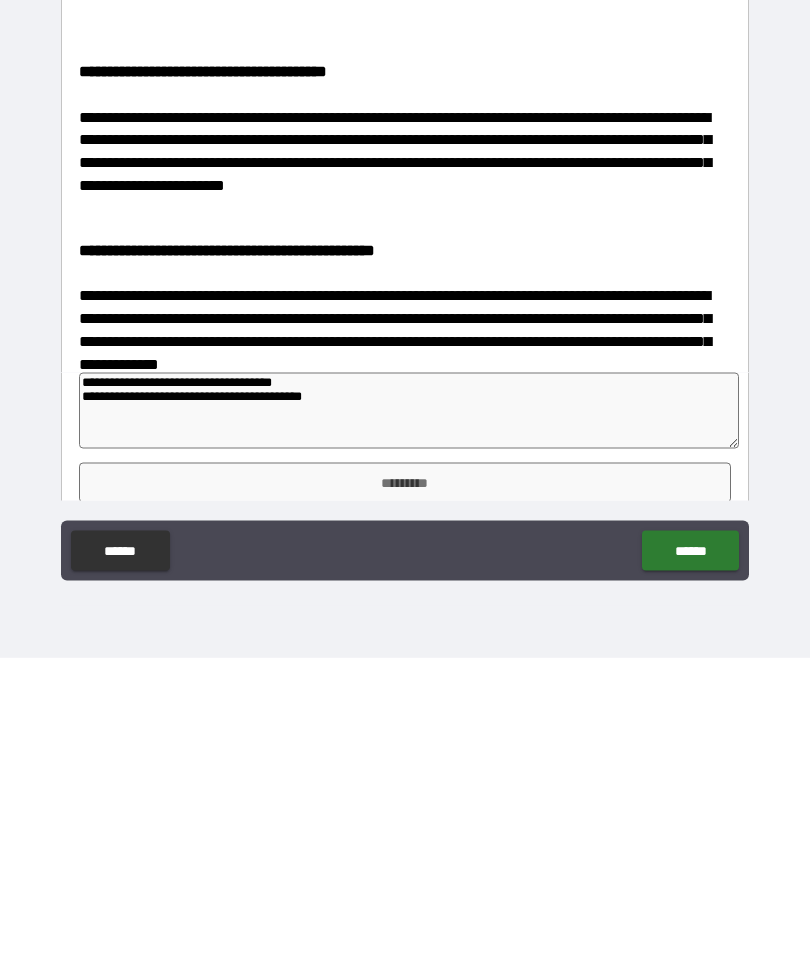 click on "**********" at bounding box center (405, 432) 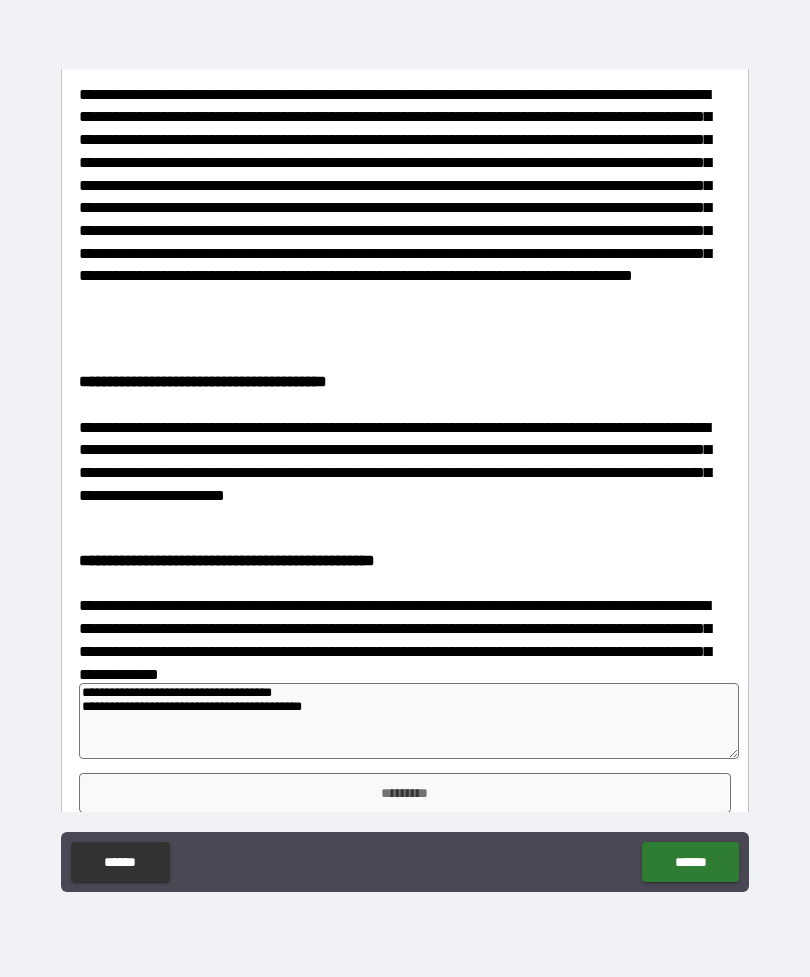 scroll, scrollTop: 5953, scrollLeft: 0, axis: vertical 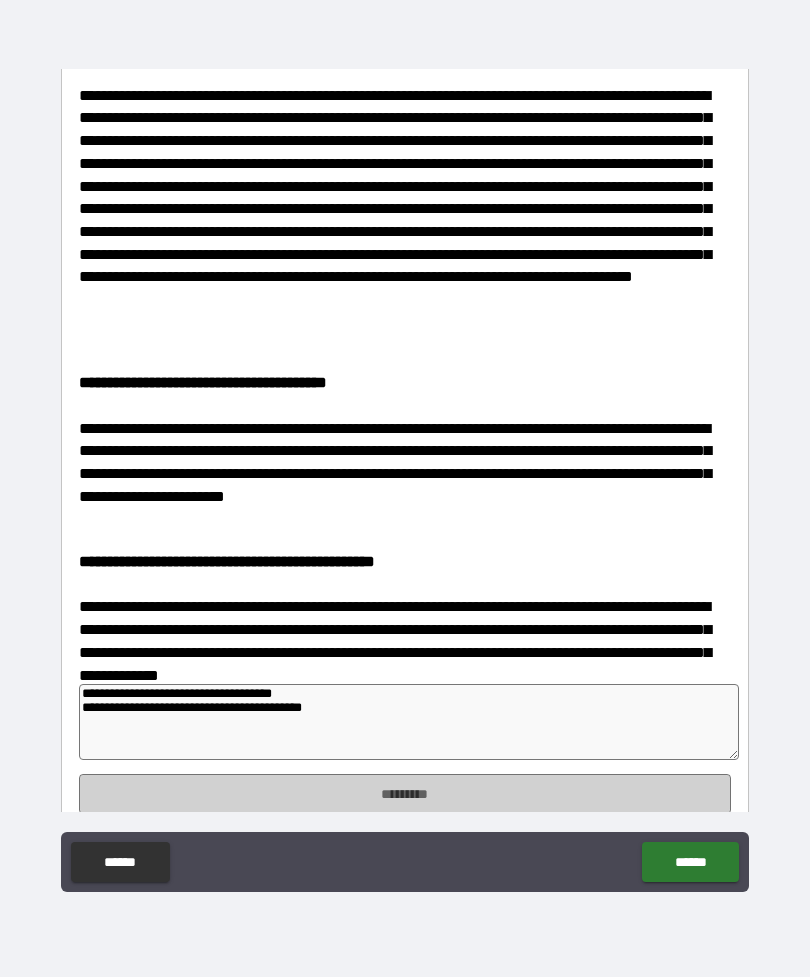 click on "*********" at bounding box center [405, 794] 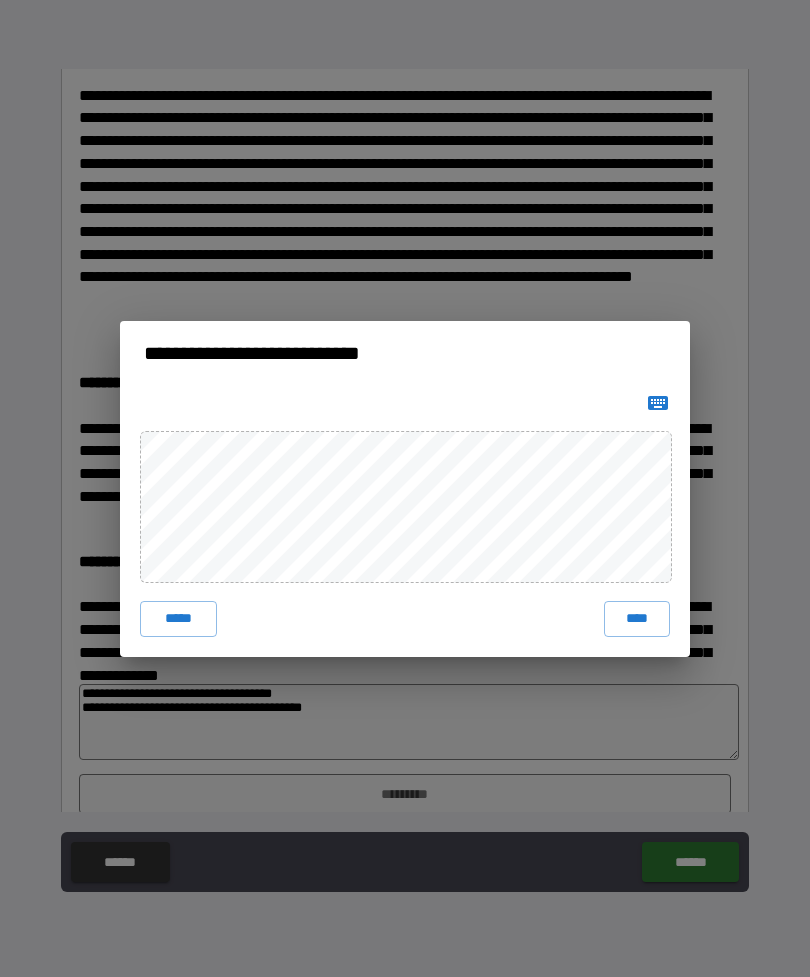 click on "****" at bounding box center [637, 619] 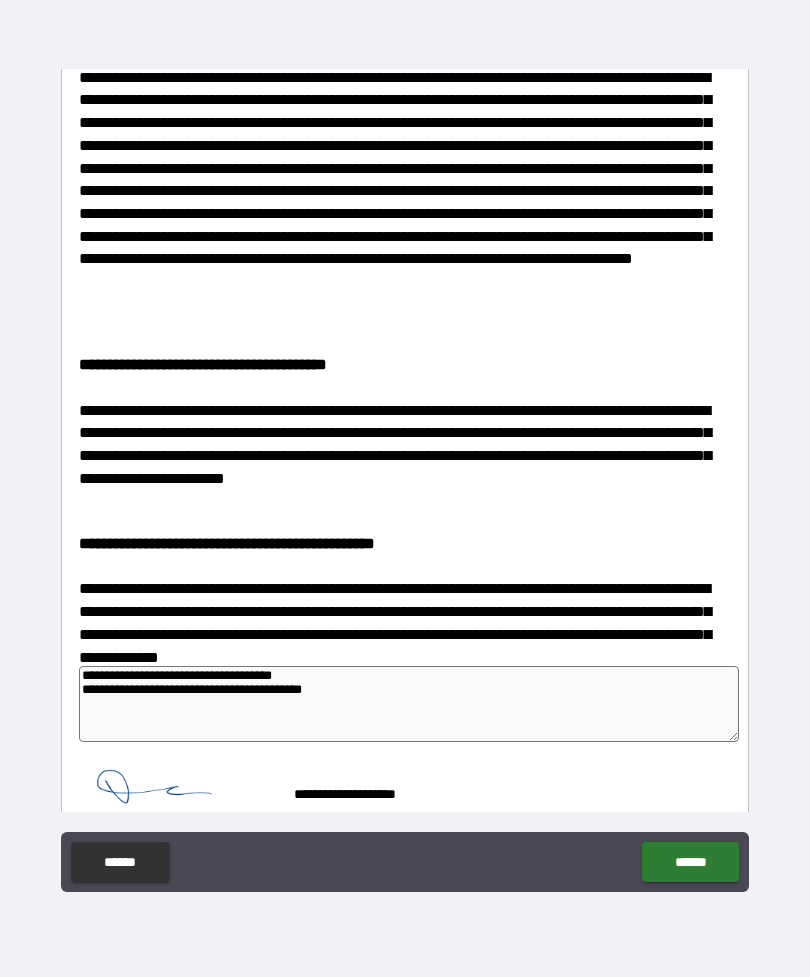 scroll, scrollTop: 5970, scrollLeft: 0, axis: vertical 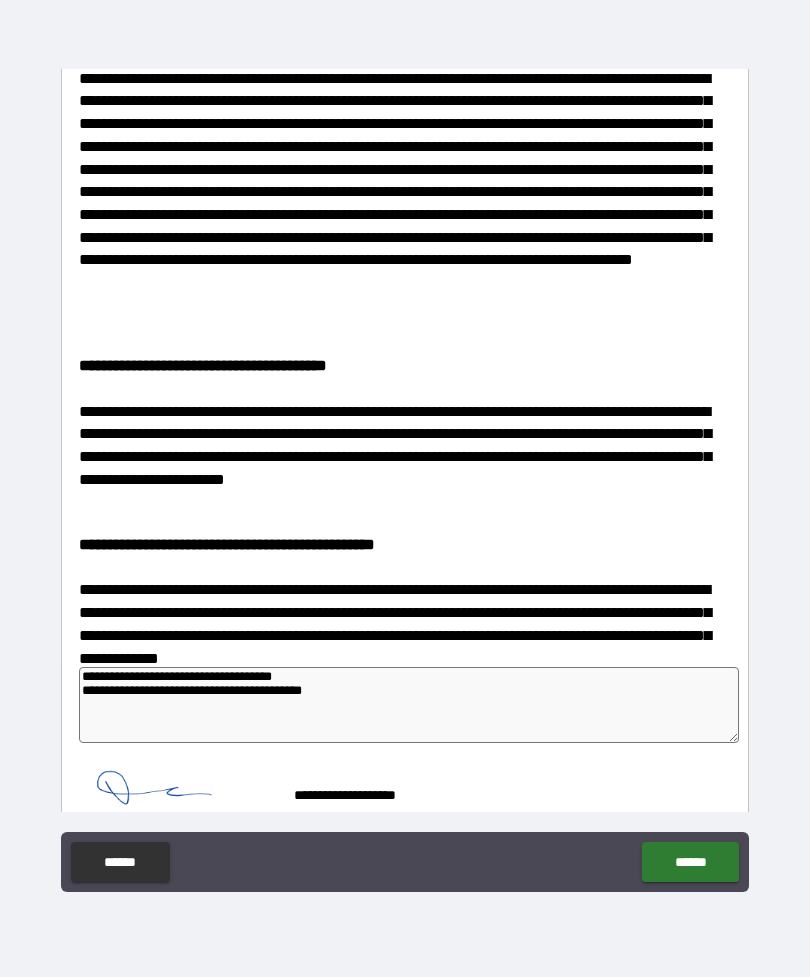 click on "**********" at bounding box center [405, 456] 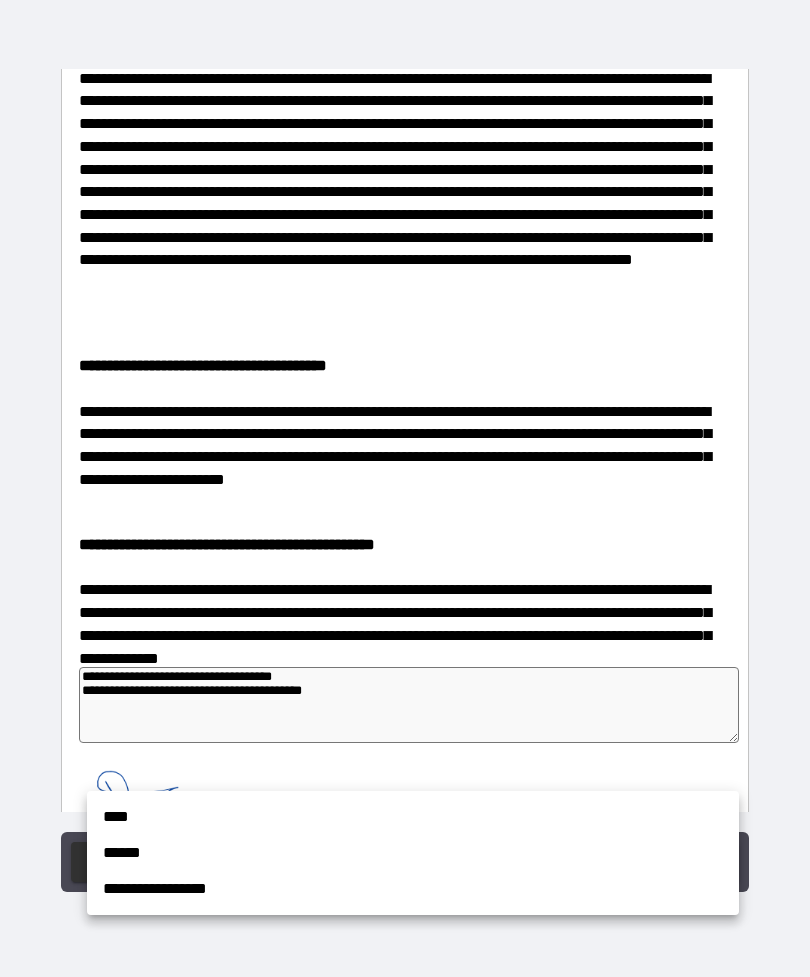 click on "**********" at bounding box center [413, 889] 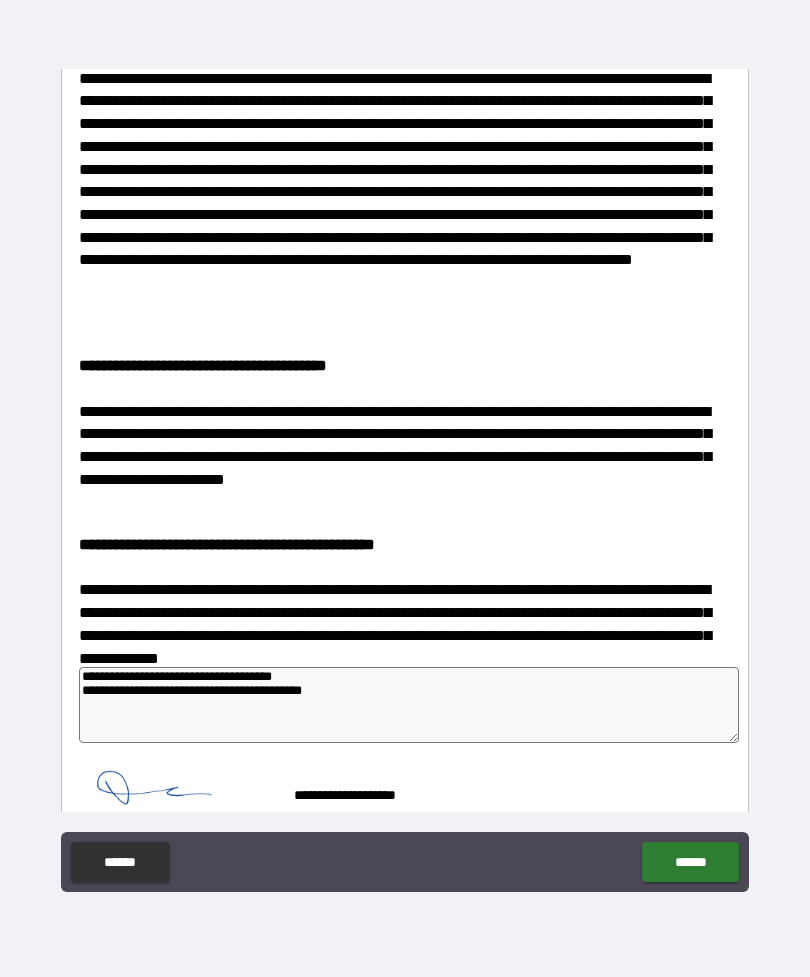click on "******" at bounding box center (690, 862) 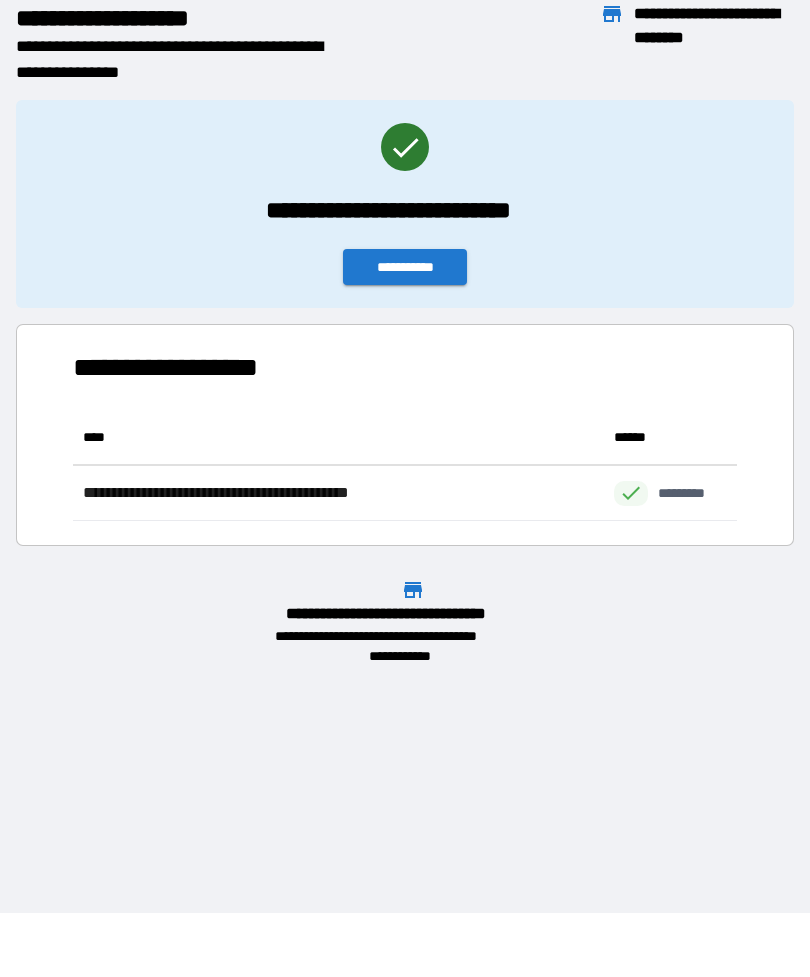 scroll, scrollTop: 1, scrollLeft: 1, axis: both 